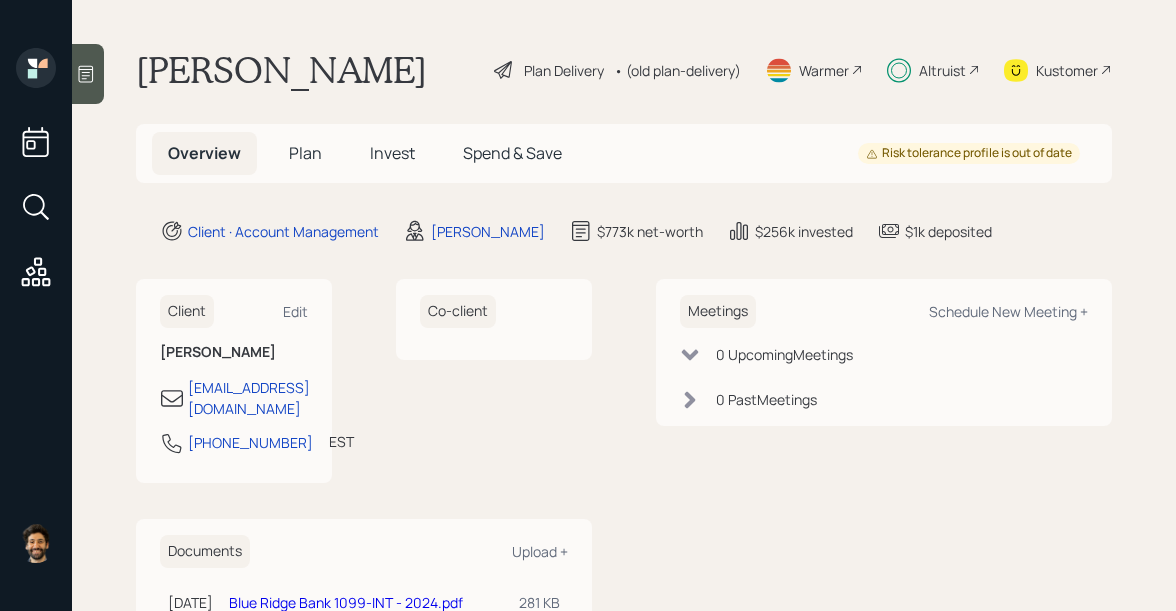 scroll, scrollTop: 0, scrollLeft: 0, axis: both 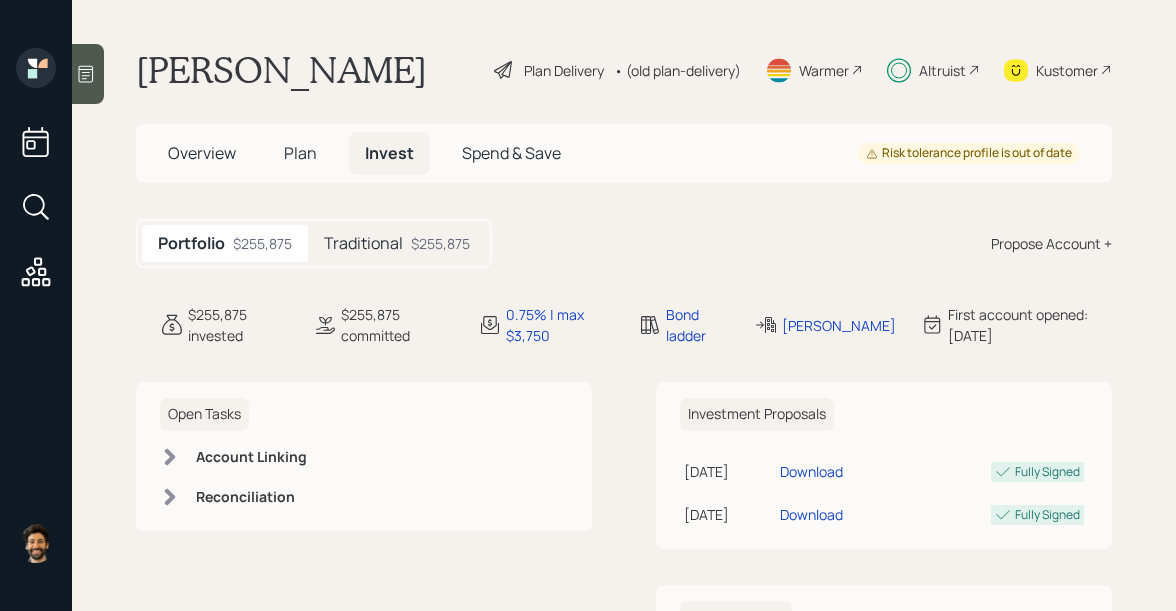click on "Traditional" at bounding box center [363, 243] 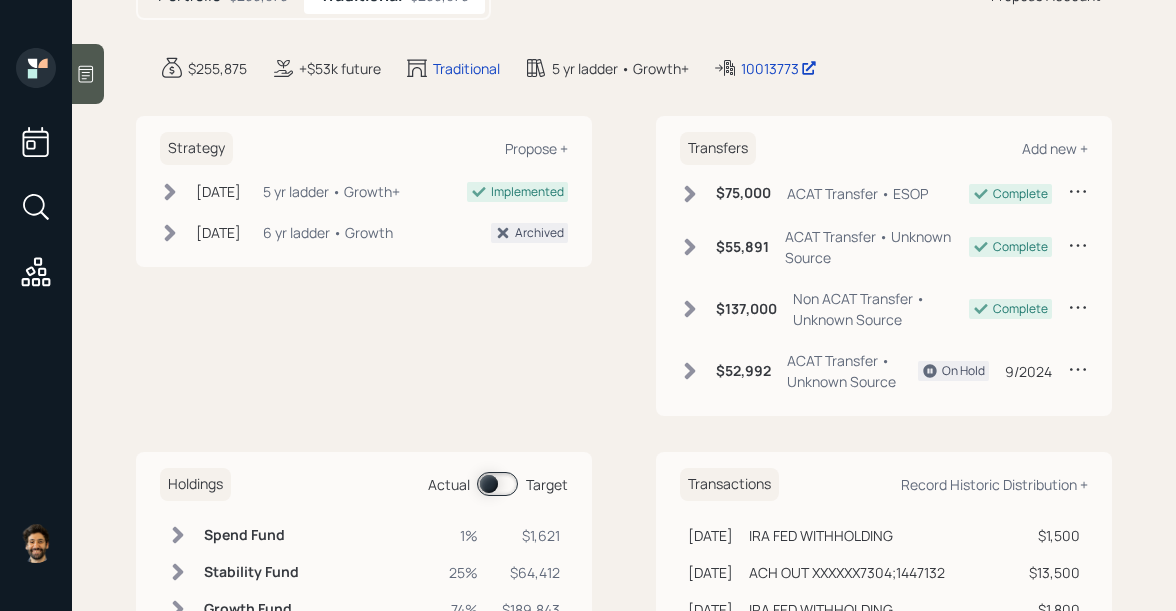 scroll, scrollTop: 392, scrollLeft: 0, axis: vertical 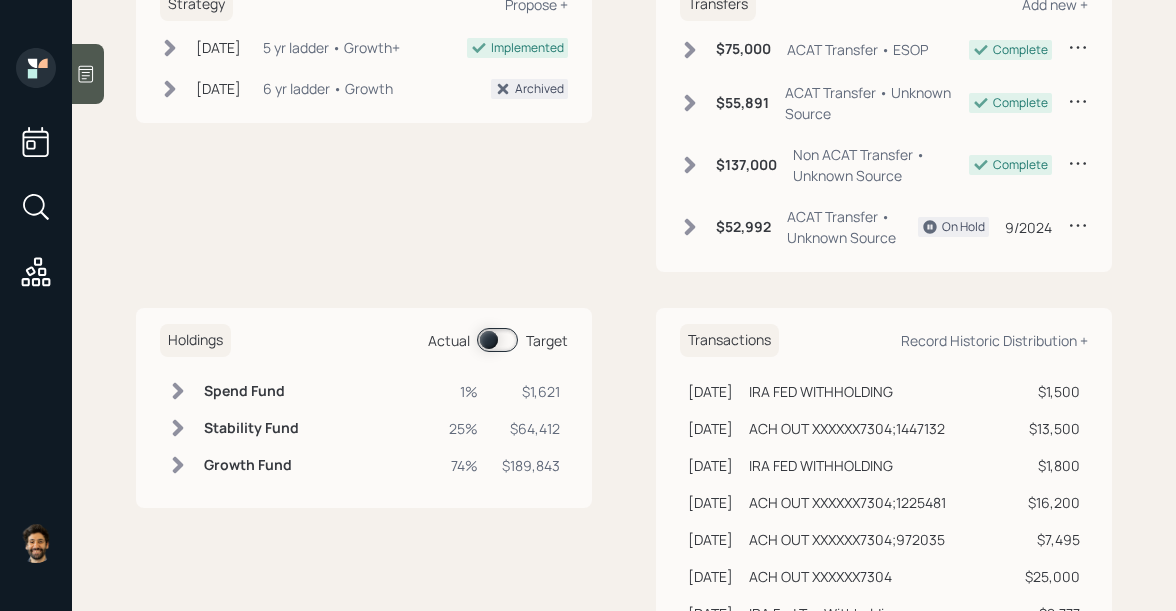 click at bounding box center [497, 340] 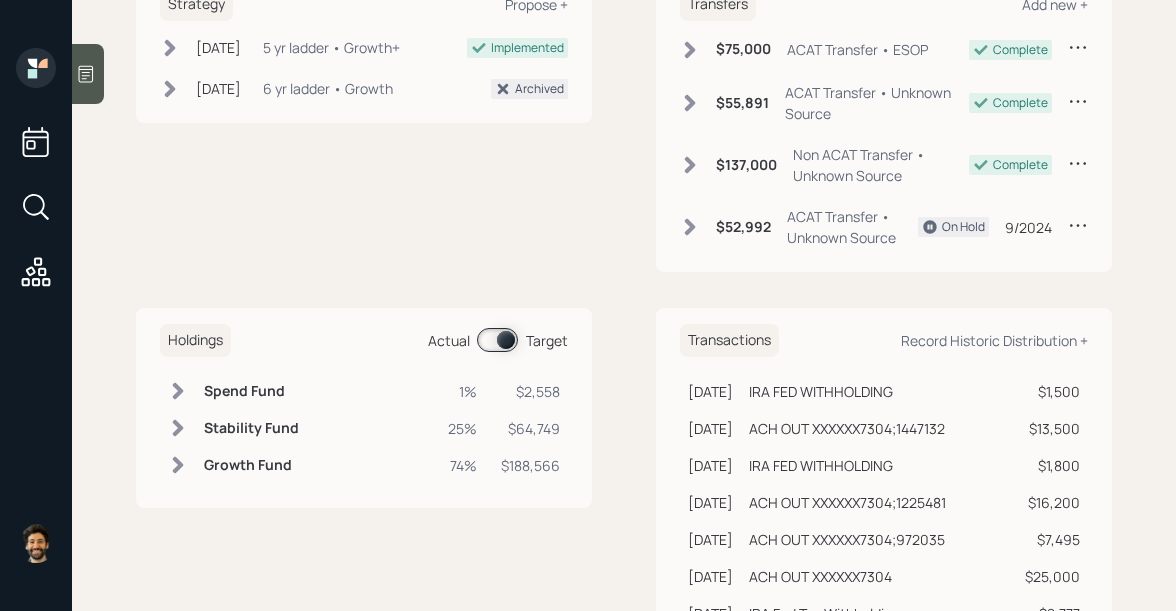 click at bounding box center (497, 340) 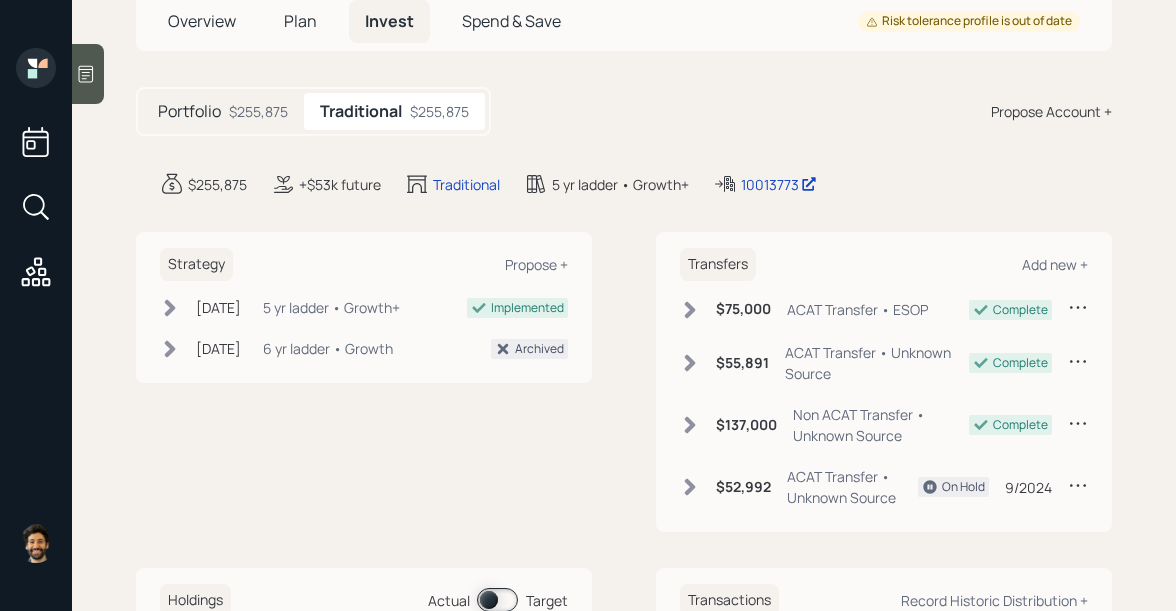 scroll, scrollTop: 0, scrollLeft: 0, axis: both 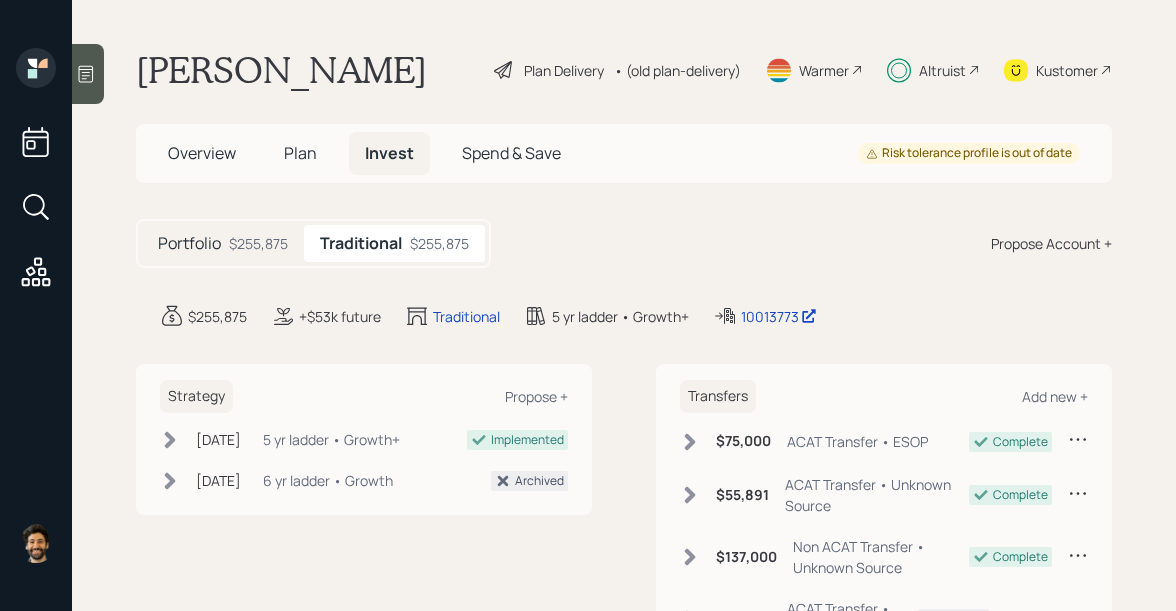 click on "$255,875" at bounding box center [258, 243] 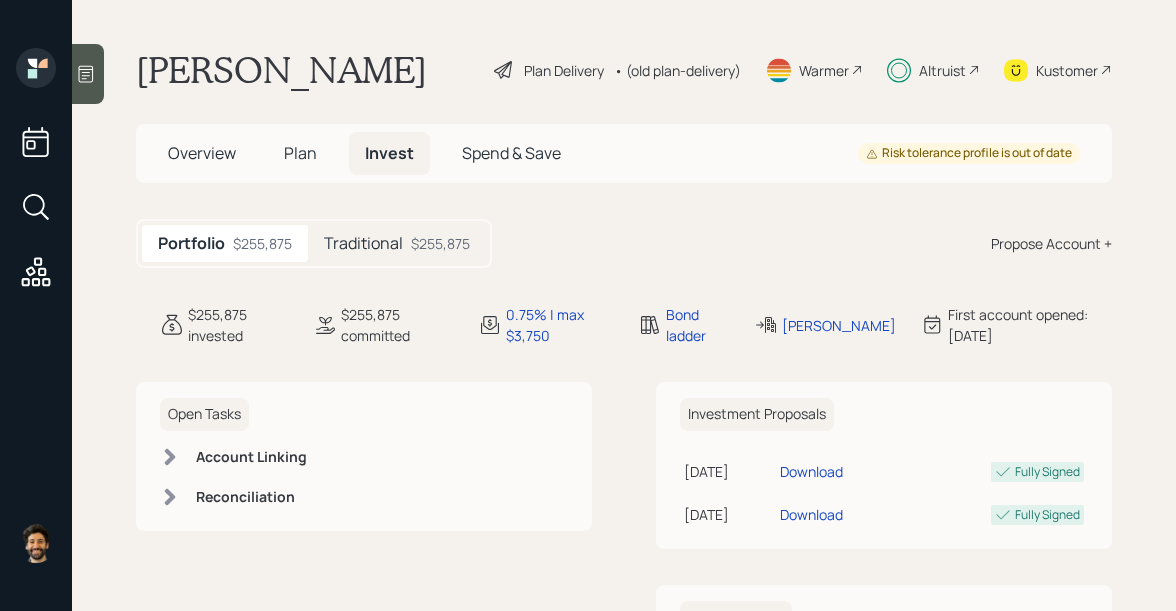 click on "Plan" at bounding box center (300, 153) 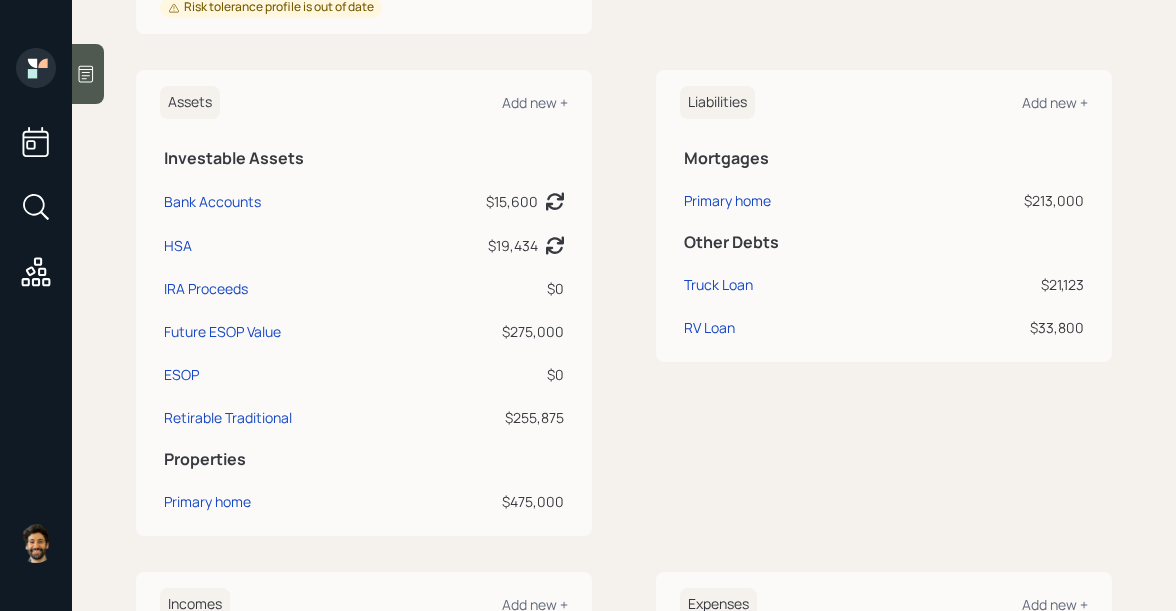 scroll, scrollTop: 680, scrollLeft: 0, axis: vertical 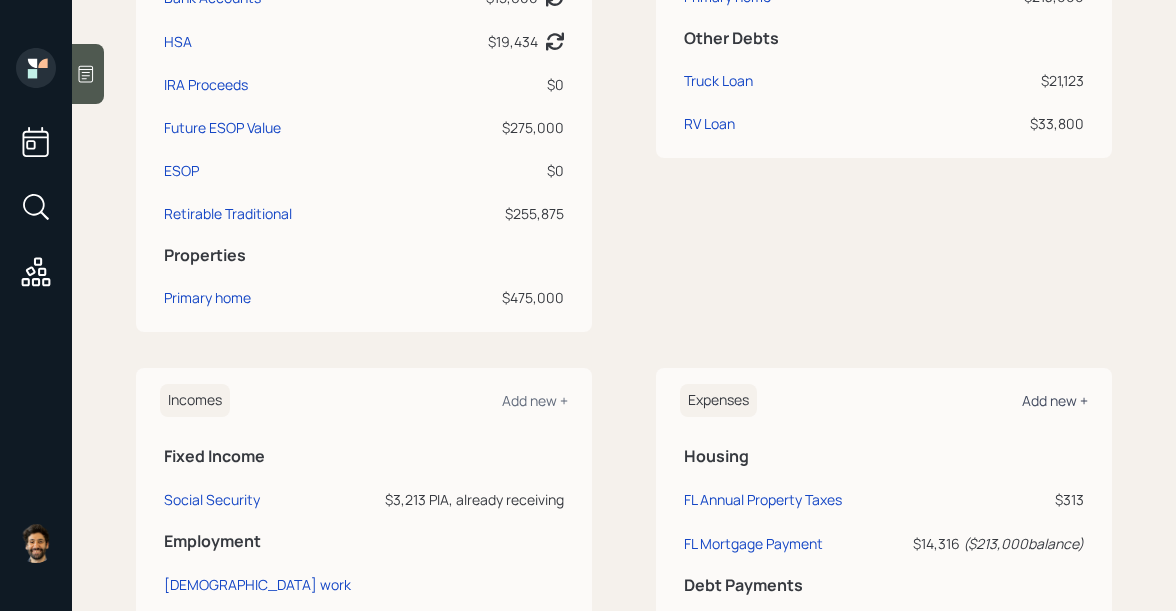 click on "Add new +" at bounding box center (1055, 400) 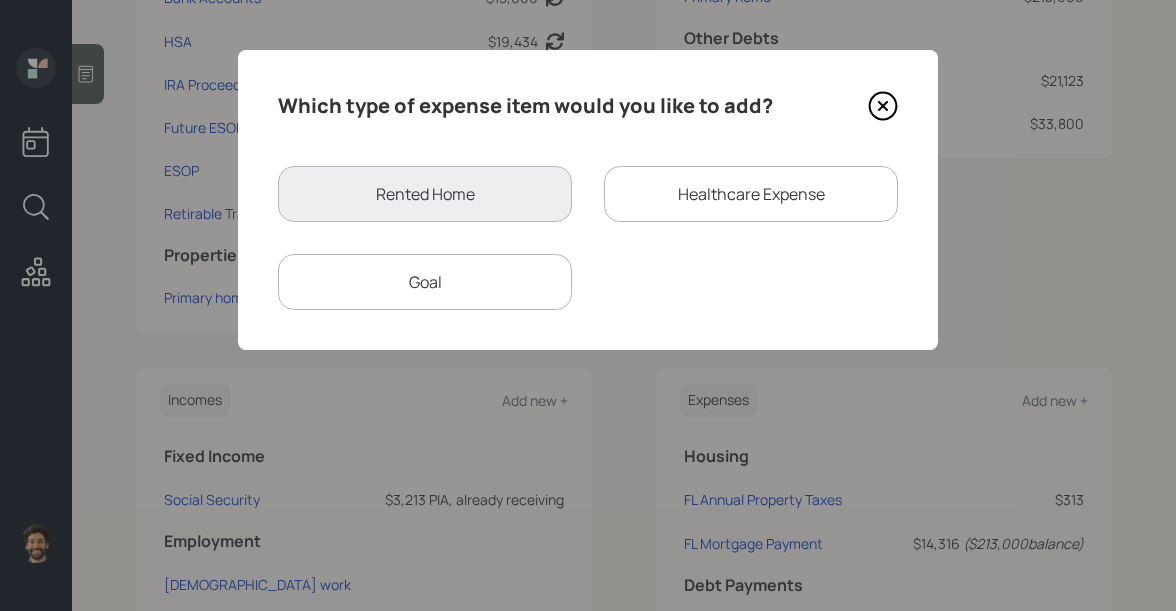 click on "Goal" at bounding box center (425, 282) 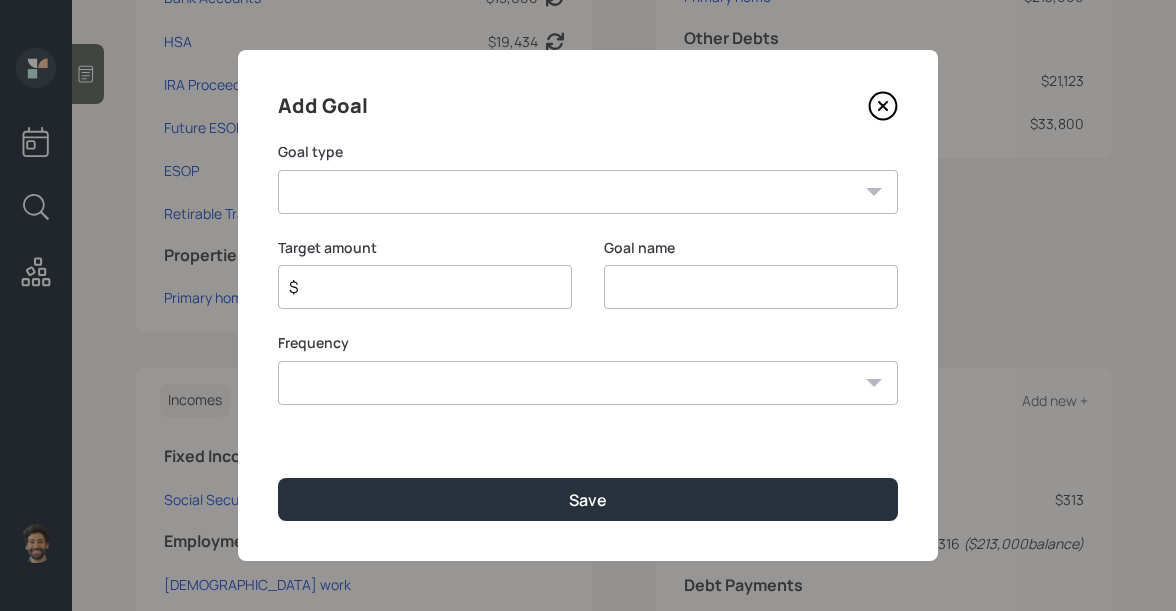 click on "Create an emergency fund Donate to charity Purchase a home Make a purchase Support a dependent Plan for travel Purchase a car Leave an inheritance Other" at bounding box center [588, 192] 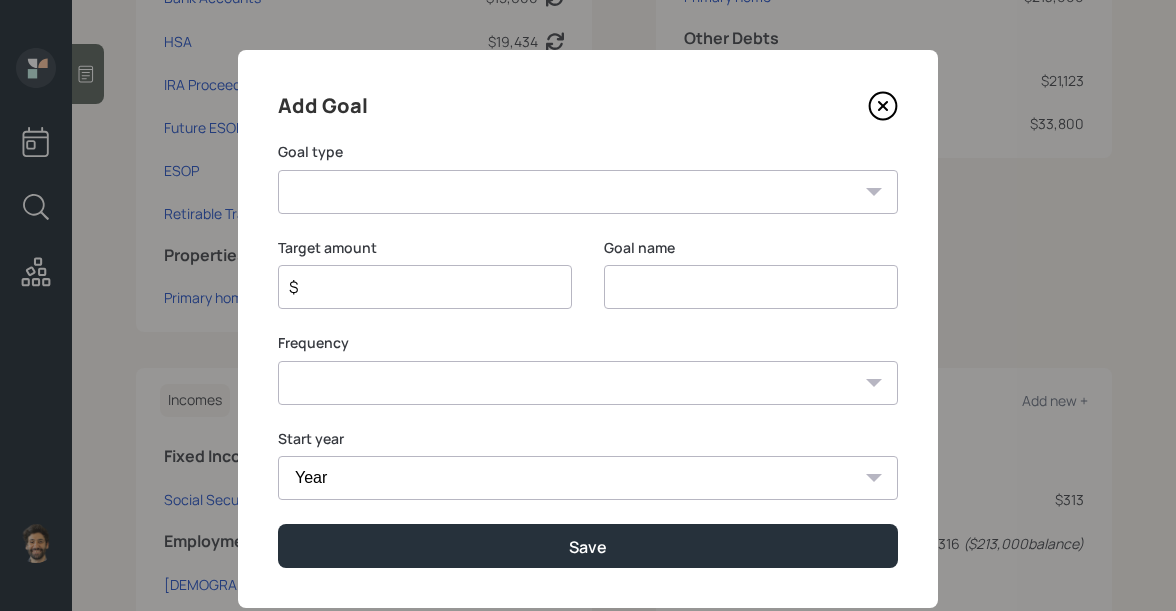 select on "other" 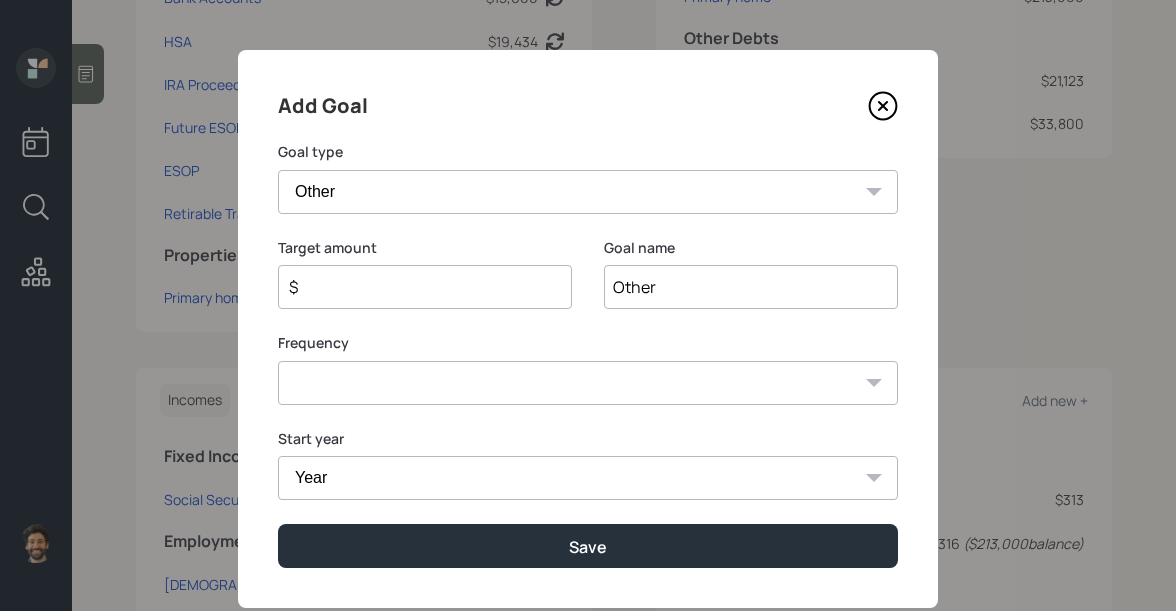 click on "Other" at bounding box center (751, 287) 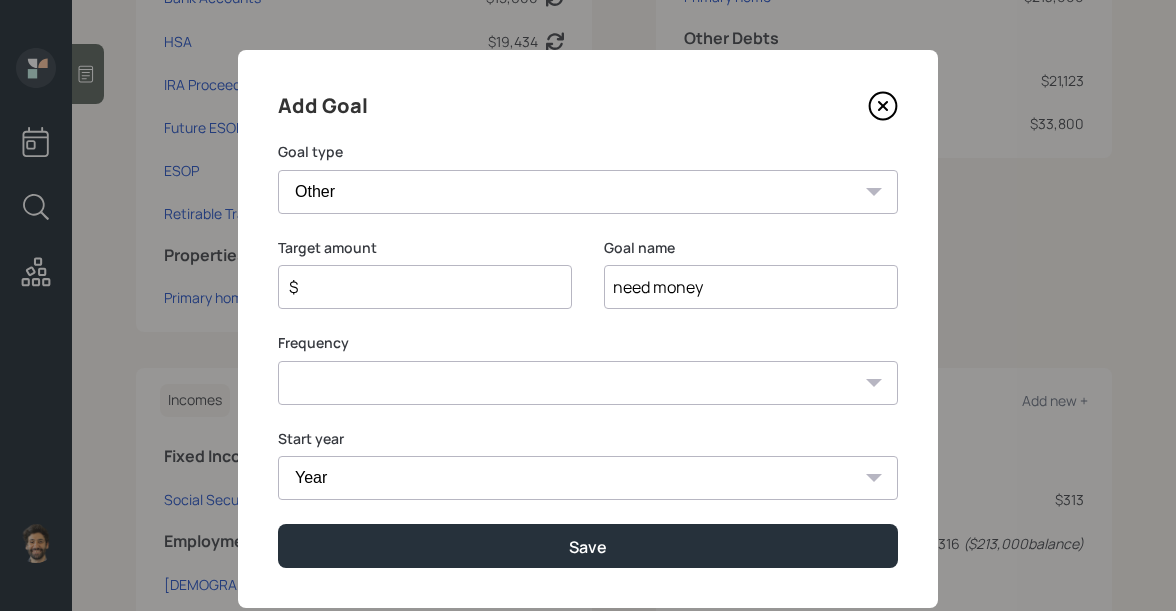 type on "need money" 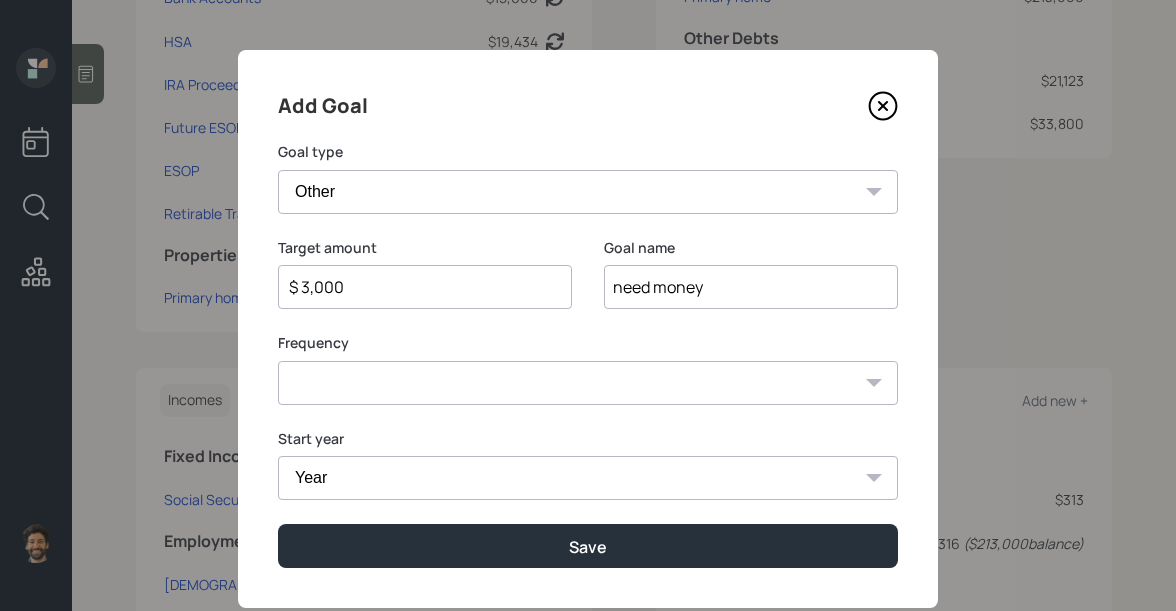 type on "$ 3,000" 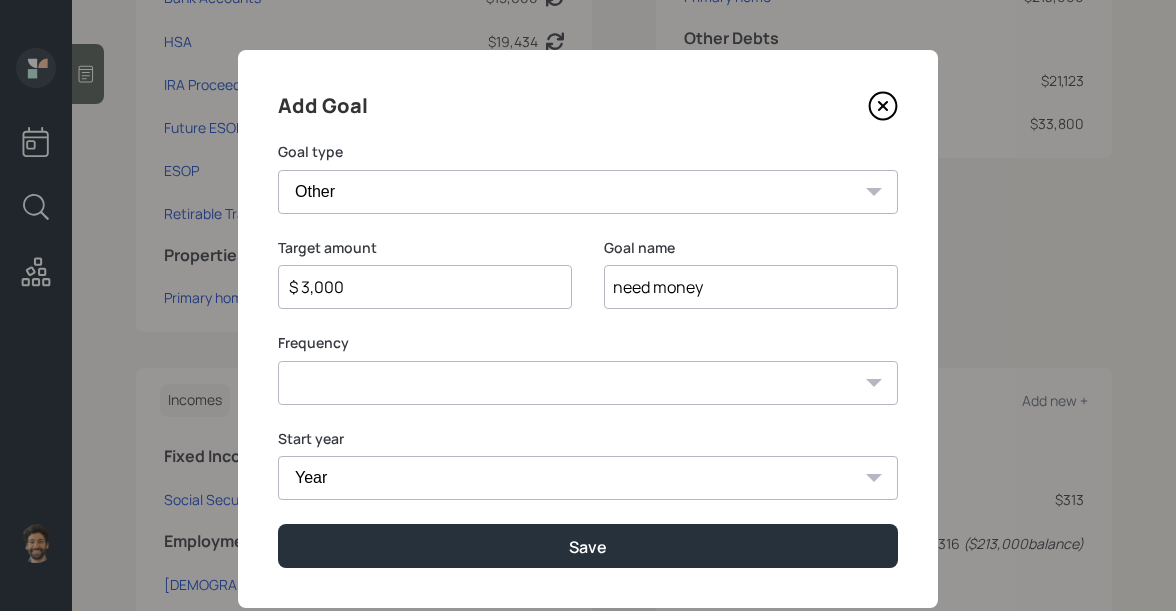 click on "One time Every 1 year Every 2 years Every 3 years Every 4 years Every 5 years Every 6 years Every 7 years Every 8 years Every 9 years" at bounding box center (588, 383) 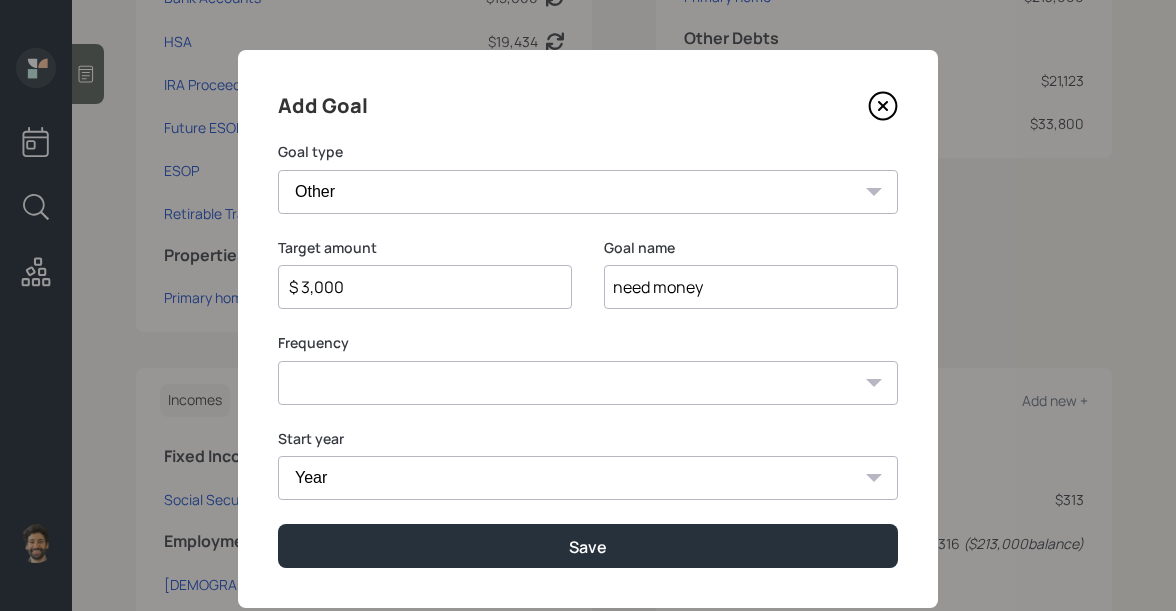 select on "0" 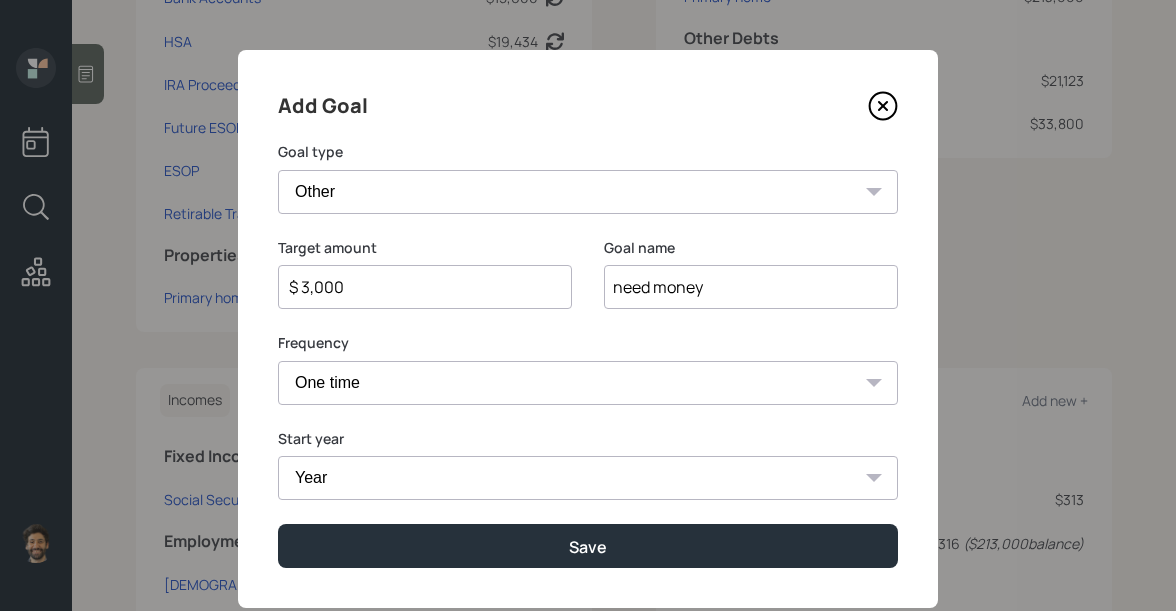 click on "Start year Year 2025 2026 2027 2028 2029 2030 2031 2032 2033 2034 2035 2036 2037 2038 2039 2040 2041 2042 2043 2044 2045 2046 2047 2048 2049 2050 2051 2052 2053" at bounding box center [588, 465] 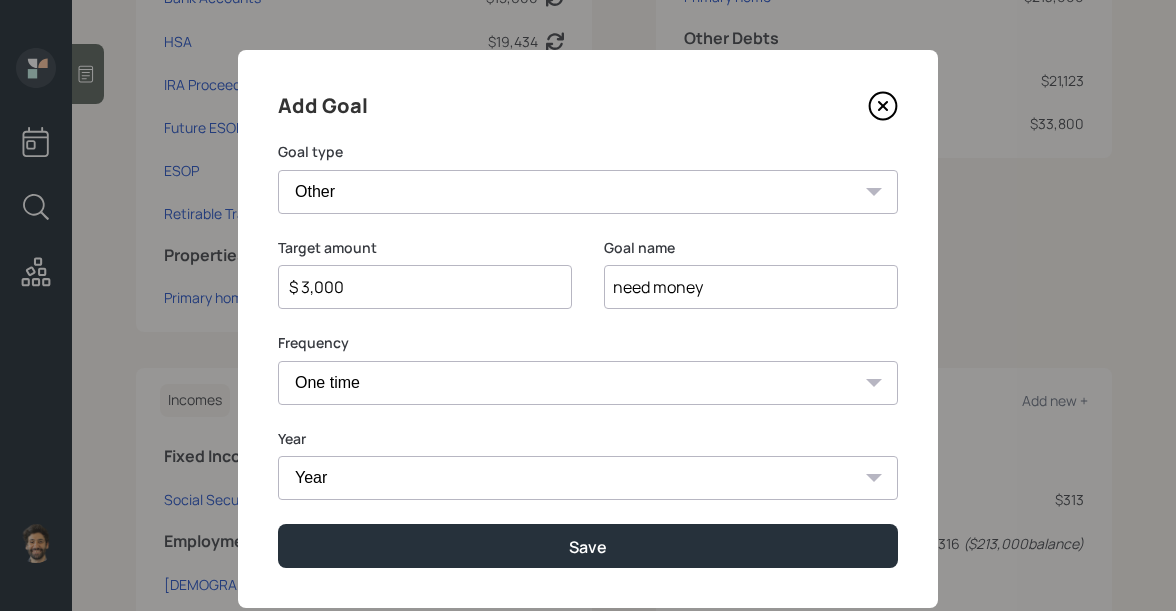 click on "Year 2025 2026 2027 2028 2029 2030 2031 2032 2033 2034 2035 2036 2037 2038 2039 2040 2041 2042 2043 2044 2045 2046 2047 2048 2049 2050 2051 2052 2053" at bounding box center (588, 478) 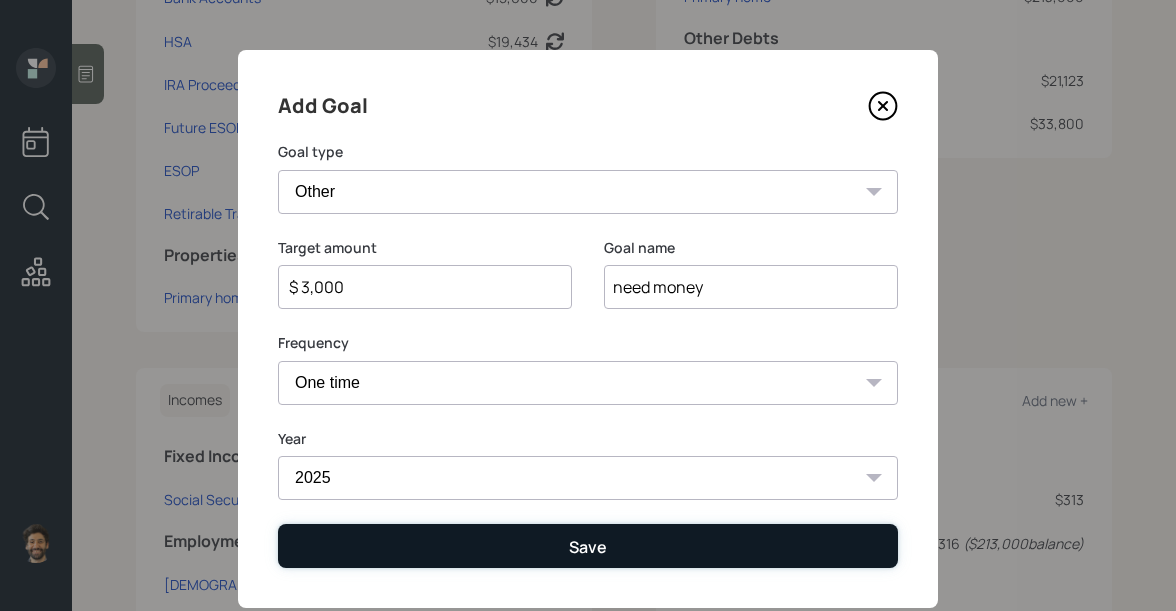 click on "Save" at bounding box center (588, 545) 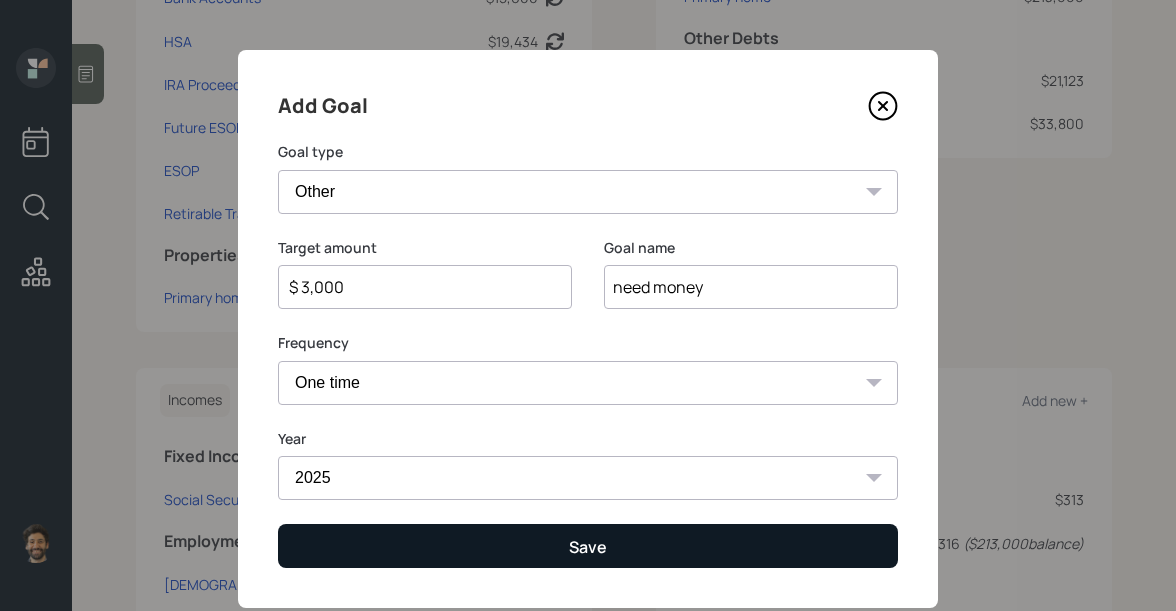 type on "$" 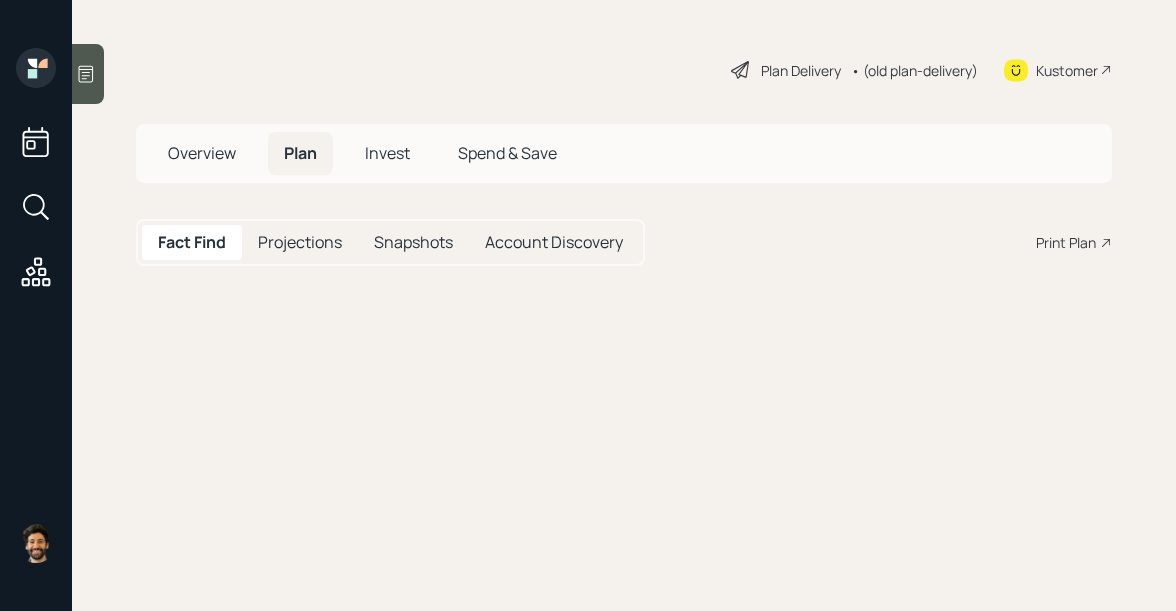scroll, scrollTop: 0, scrollLeft: 0, axis: both 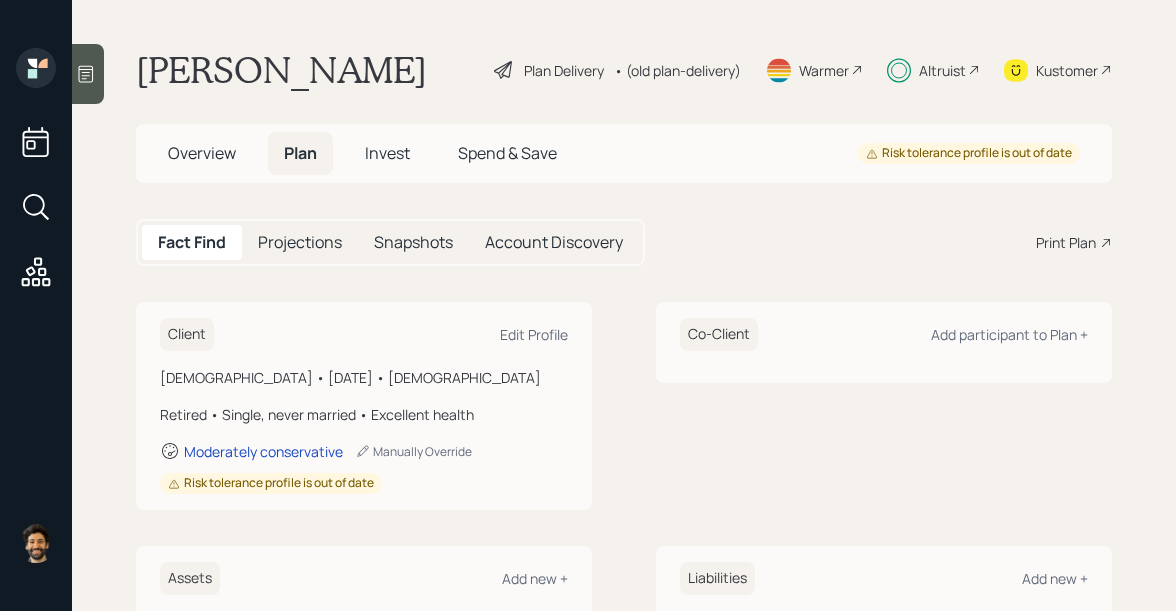 click on "Invest" at bounding box center (387, 153) 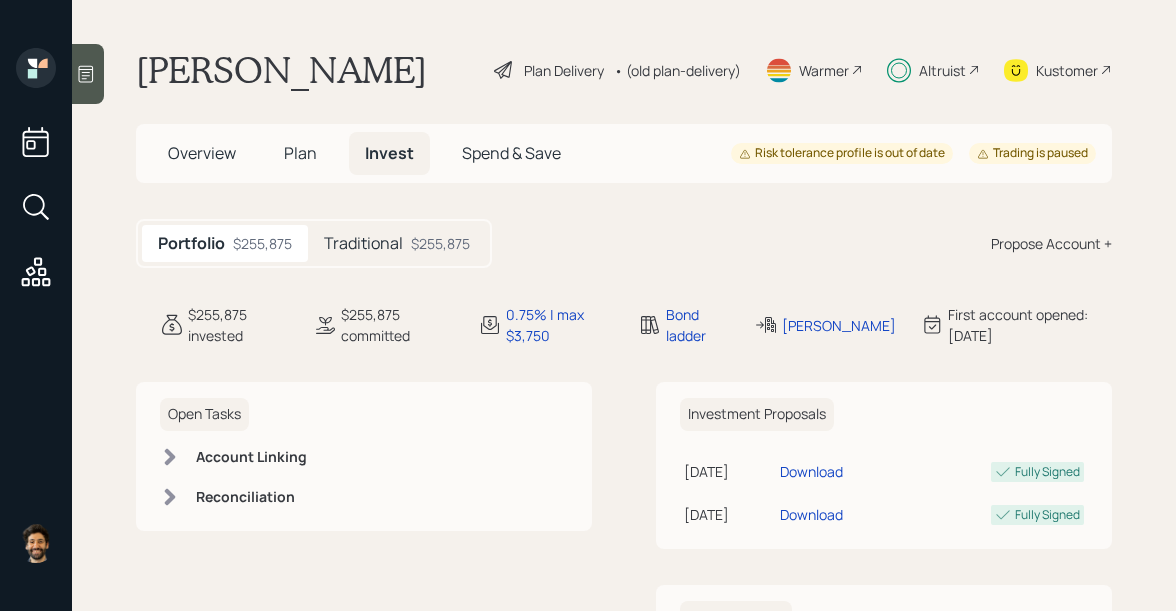 click on "Traditional" at bounding box center [363, 243] 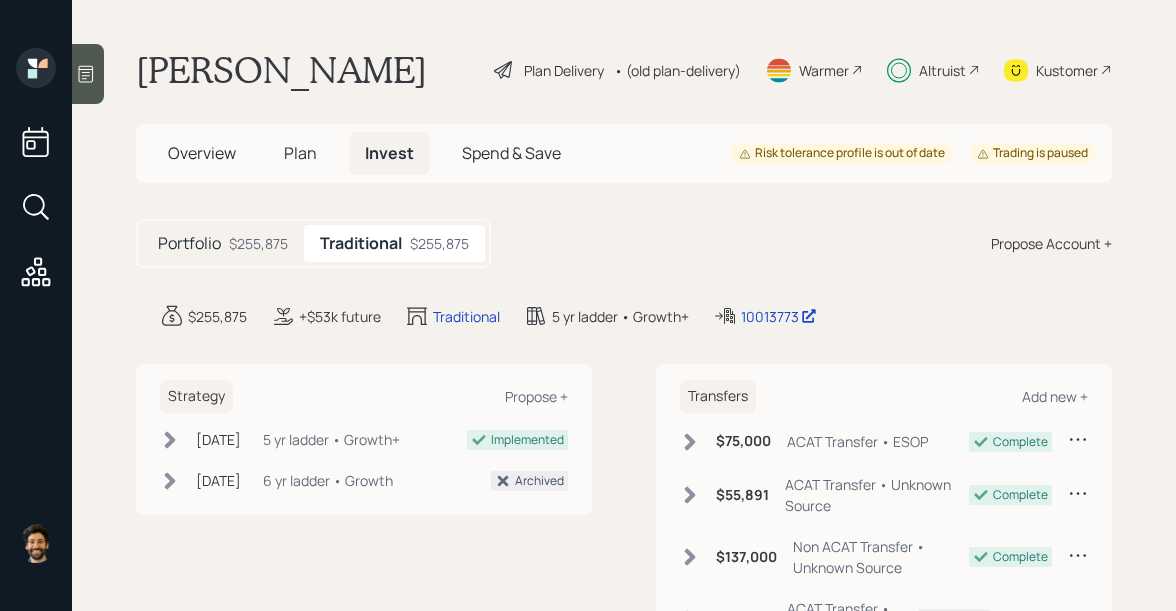 click on "Portfolio $255,875" at bounding box center (223, 243) 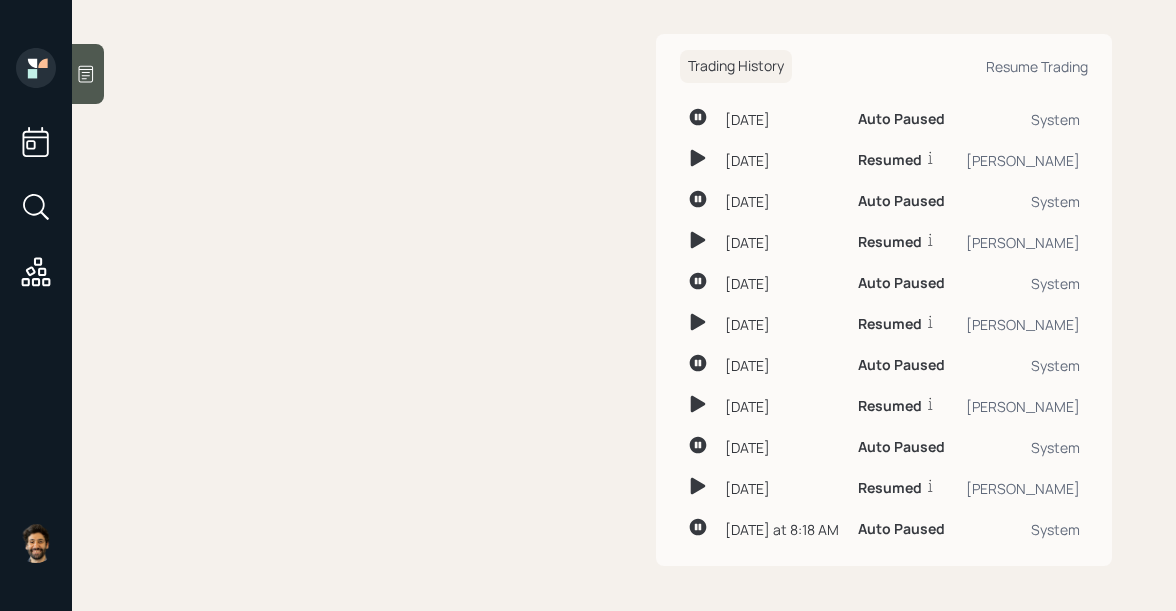 scroll, scrollTop: 0, scrollLeft: 0, axis: both 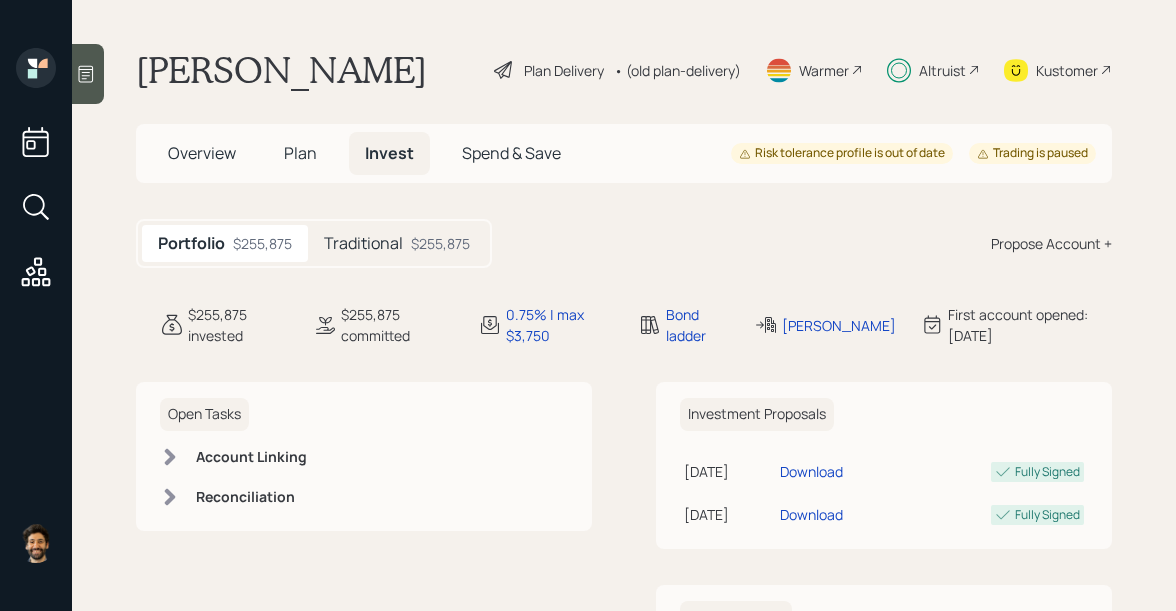 click on "Traditional $255,875" at bounding box center (397, 243) 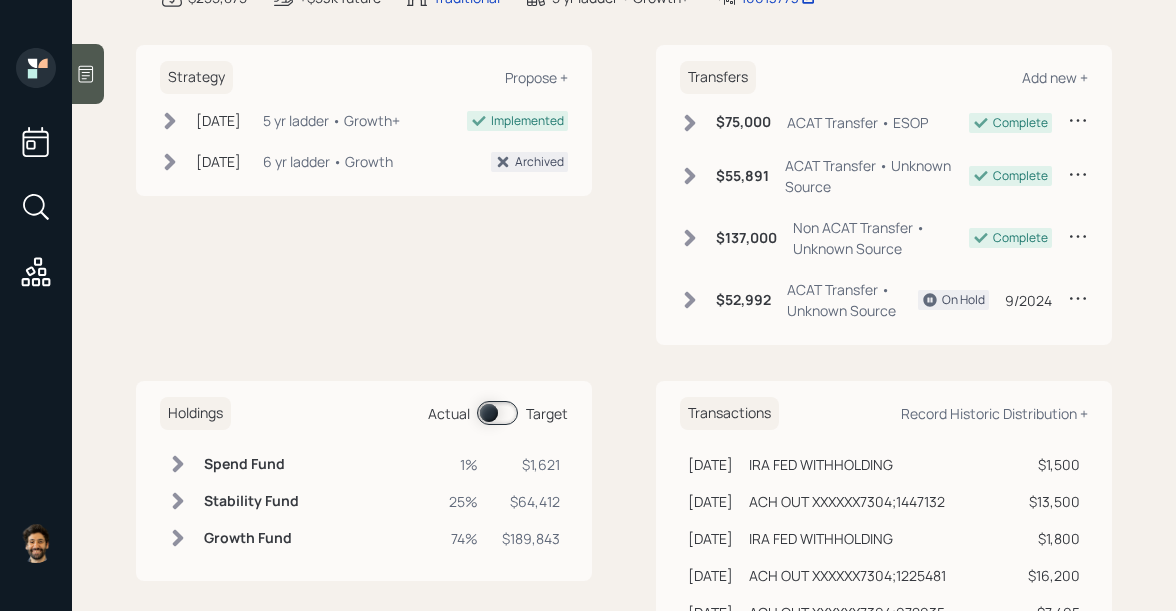 scroll, scrollTop: 457, scrollLeft: 0, axis: vertical 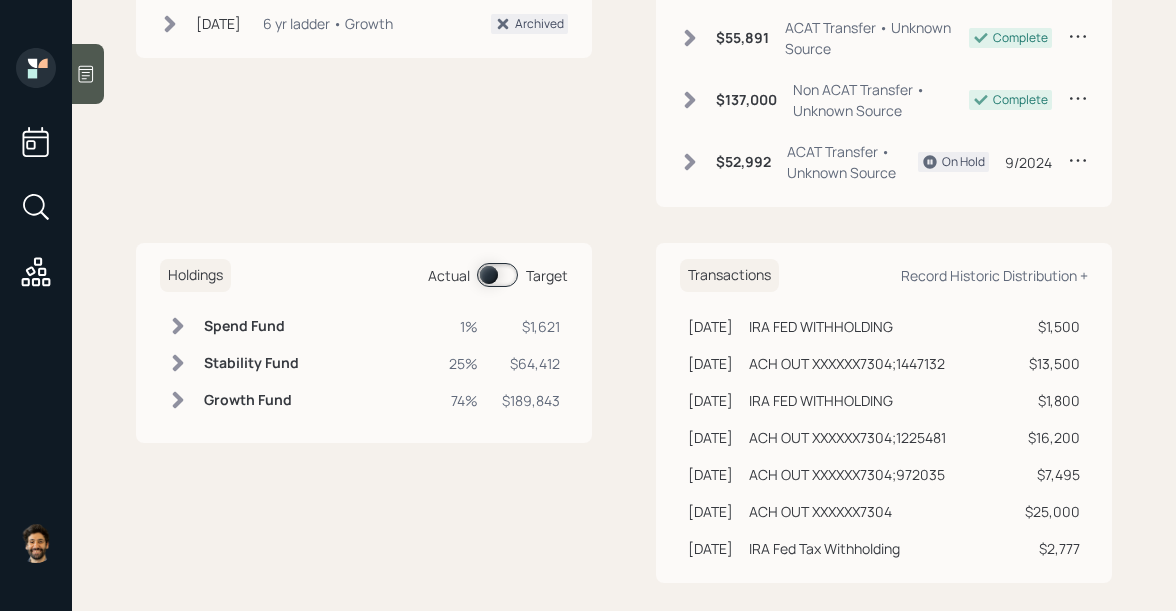 click at bounding box center (497, 275) 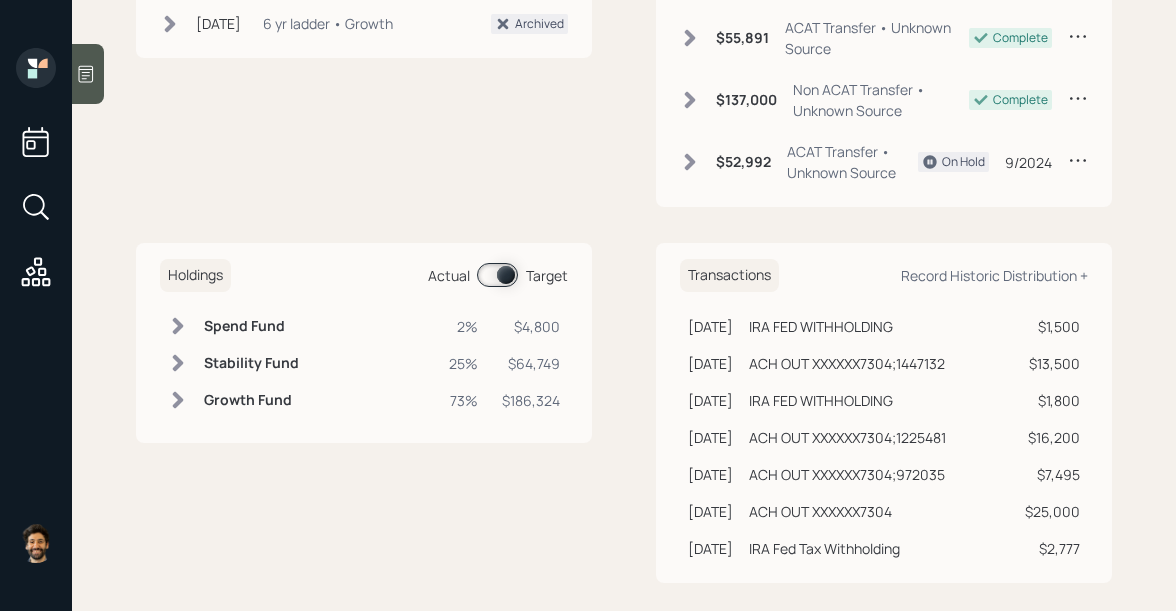 scroll, scrollTop: 0, scrollLeft: 0, axis: both 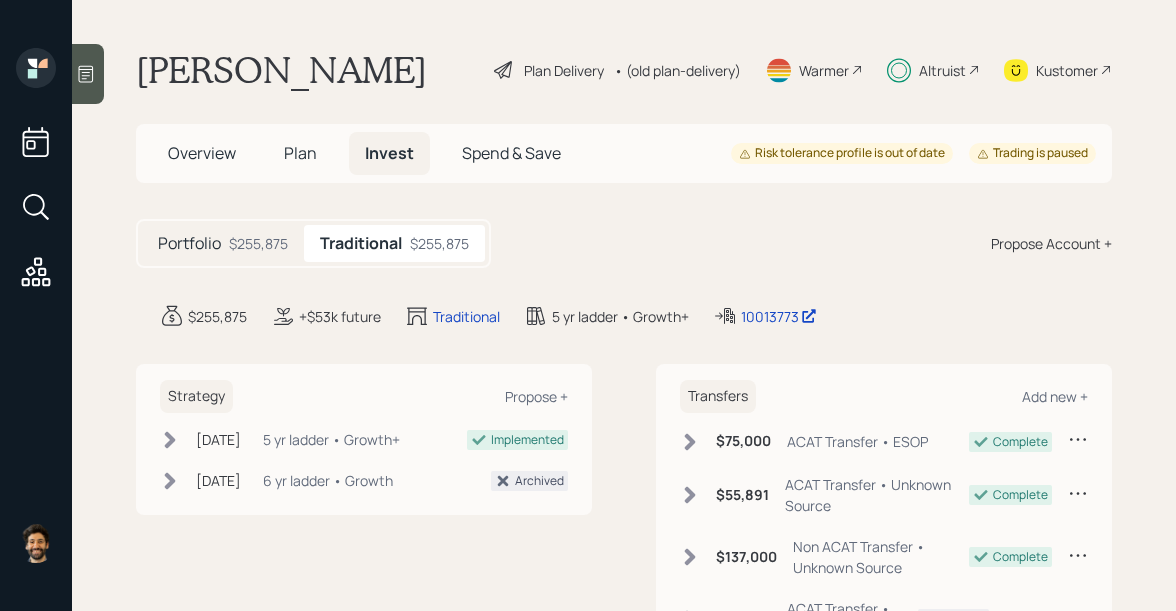 click on "Plan" at bounding box center [300, 153] 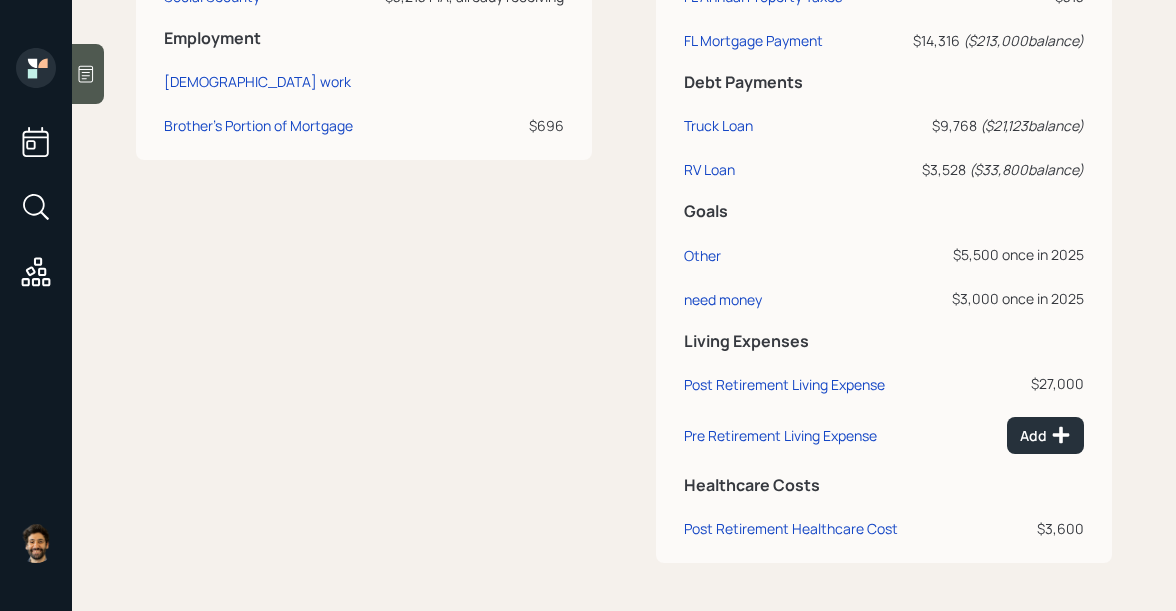 scroll, scrollTop: 1176, scrollLeft: 0, axis: vertical 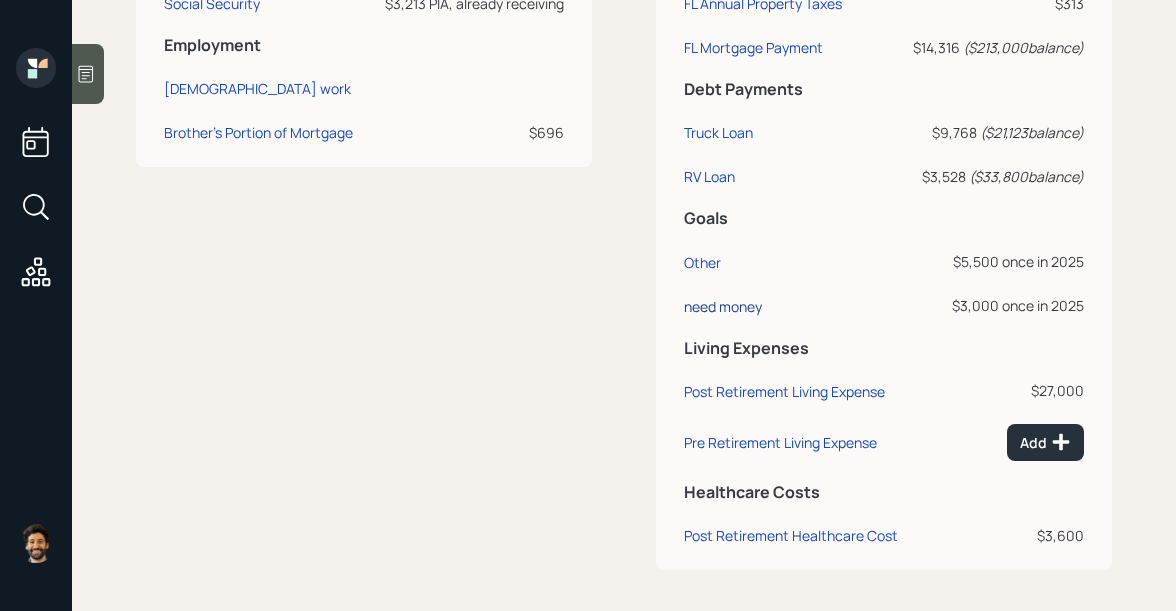 click on "need money" at bounding box center [723, 306] 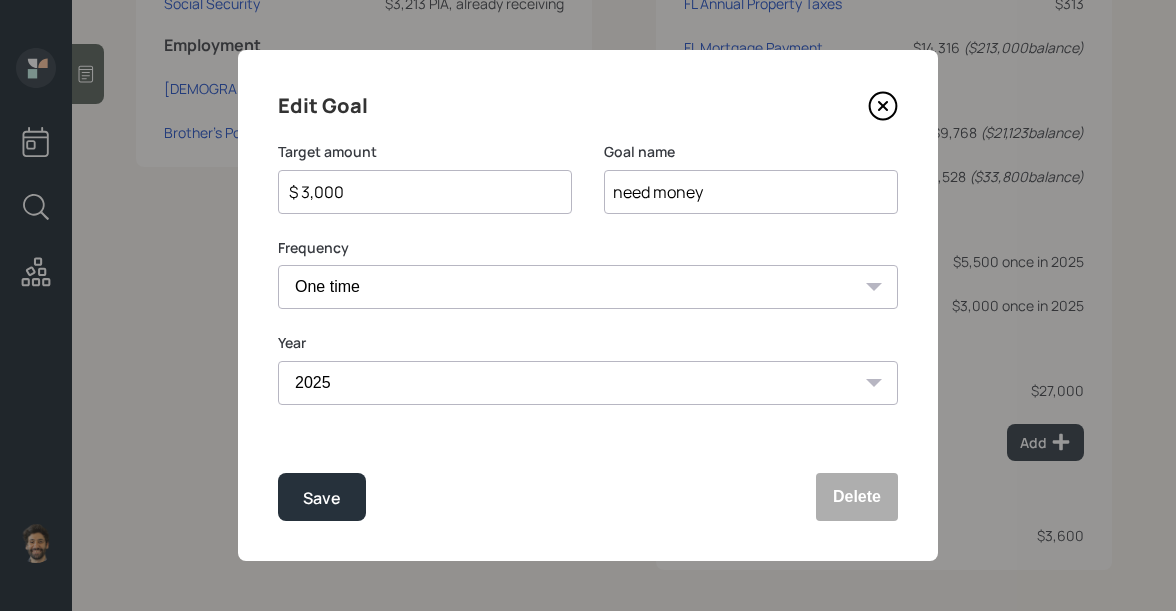 click on "$ 3,000" at bounding box center (417, 192) 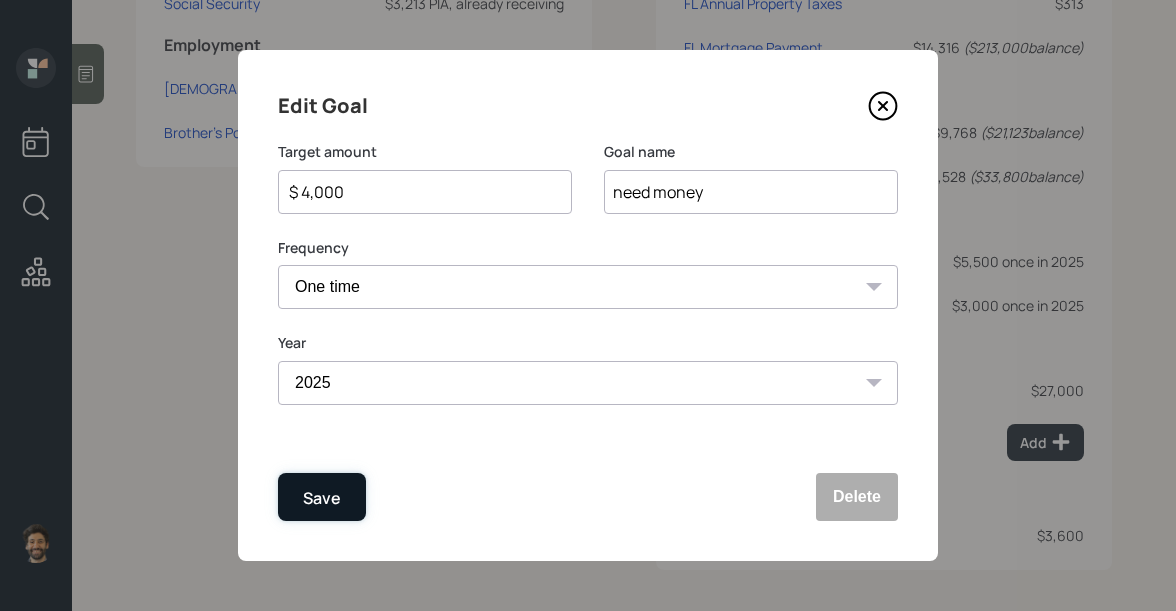 click on "Save" at bounding box center [322, 498] 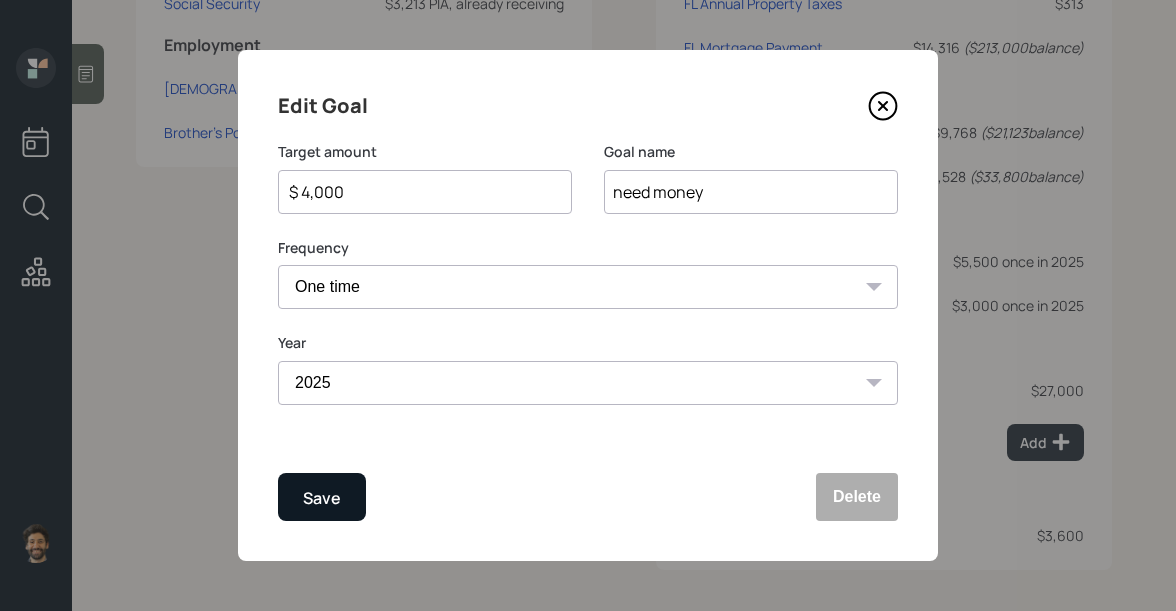 type on "$ 3,000" 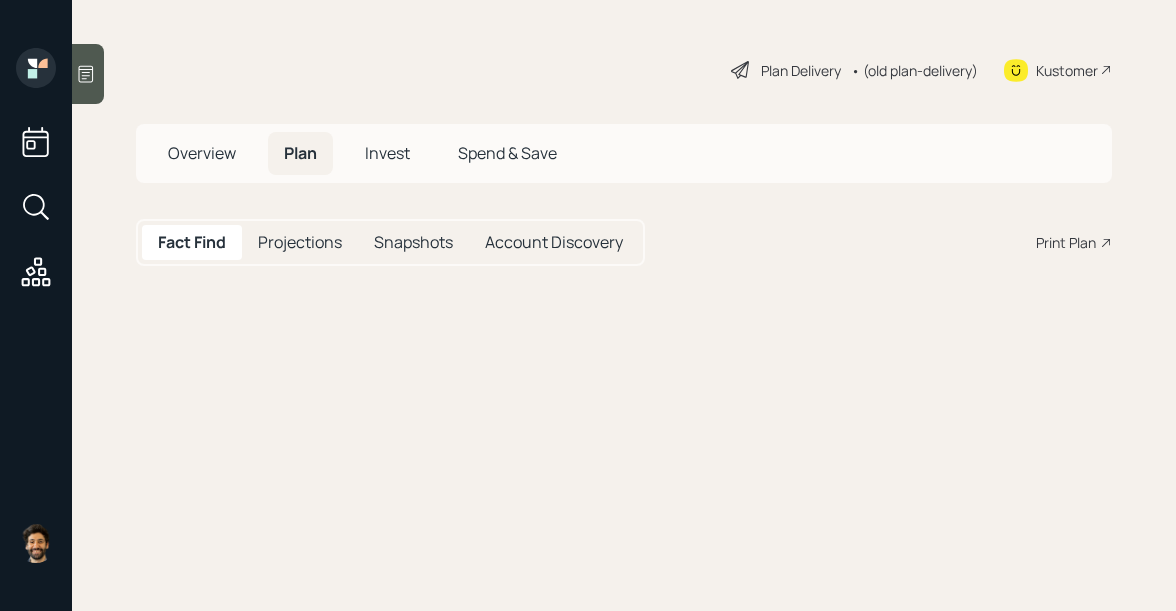 scroll, scrollTop: 0, scrollLeft: 0, axis: both 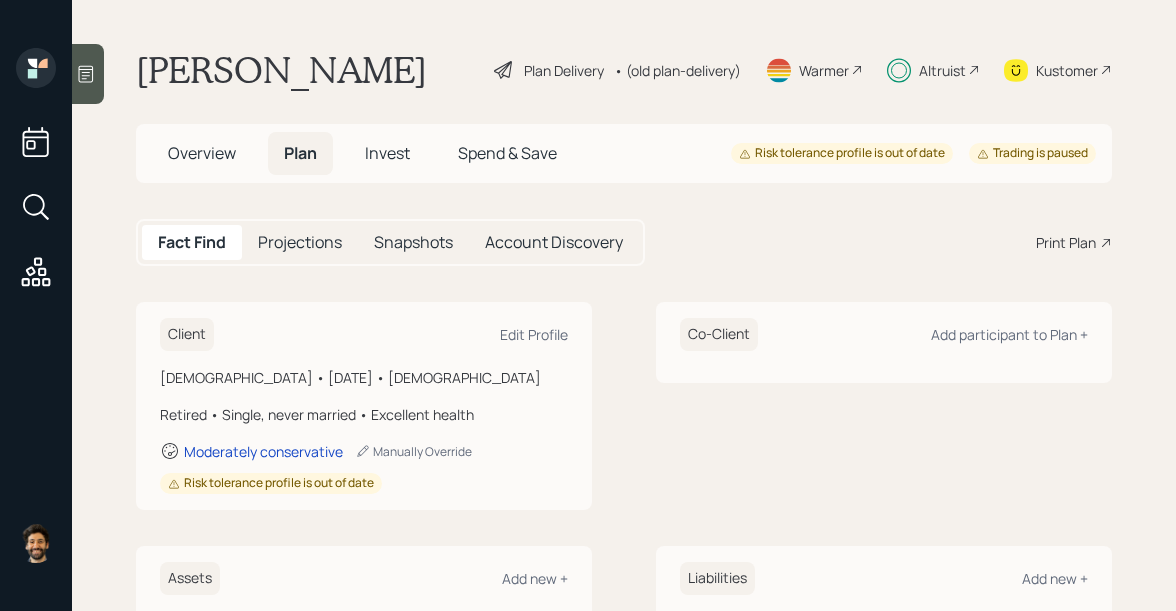 click on "Invest" at bounding box center (387, 153) 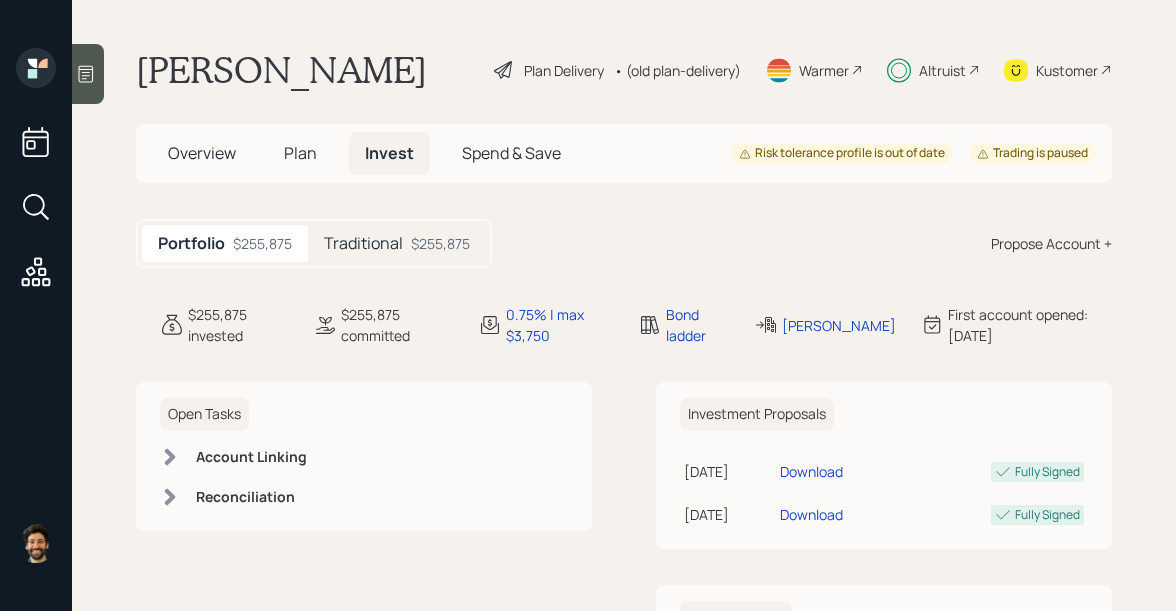 click on "Traditional" at bounding box center (363, 243) 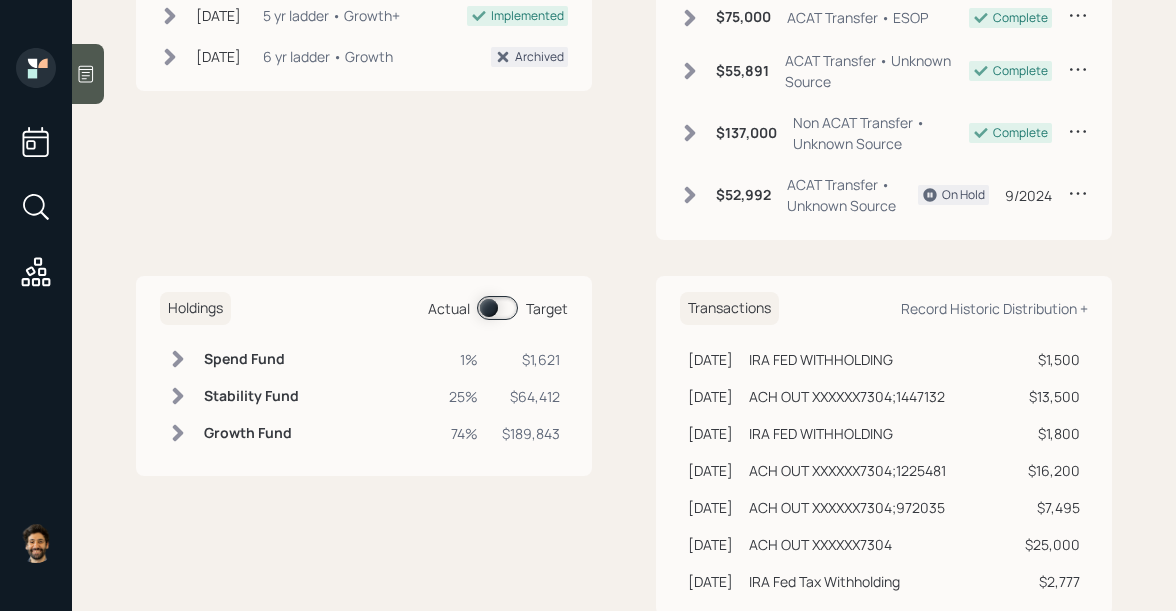 scroll, scrollTop: 476, scrollLeft: 0, axis: vertical 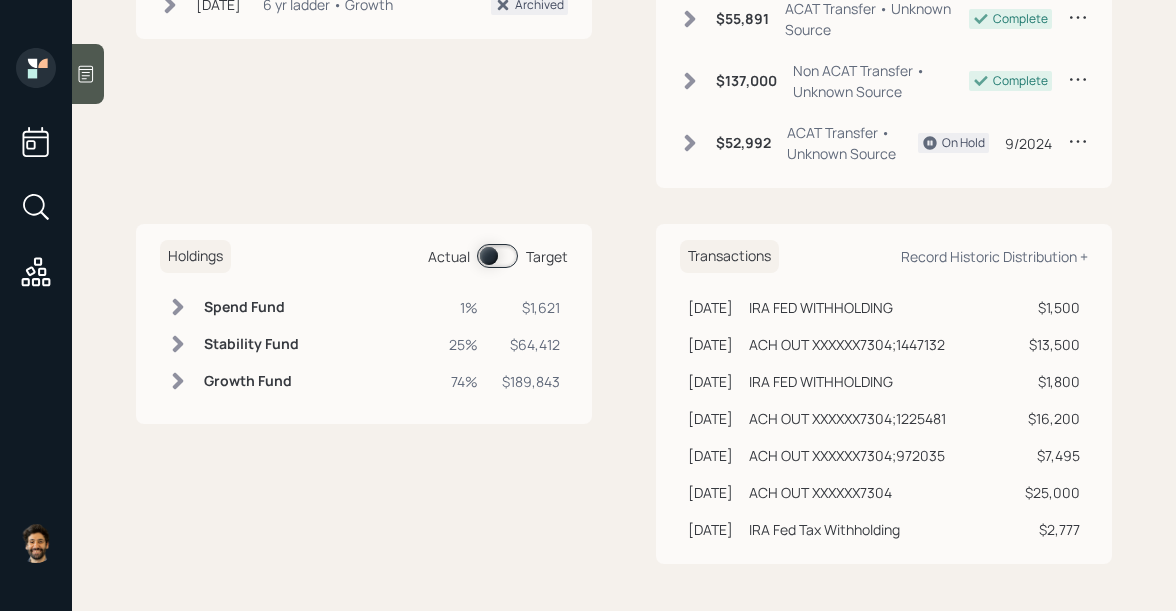 click at bounding box center (497, 256) 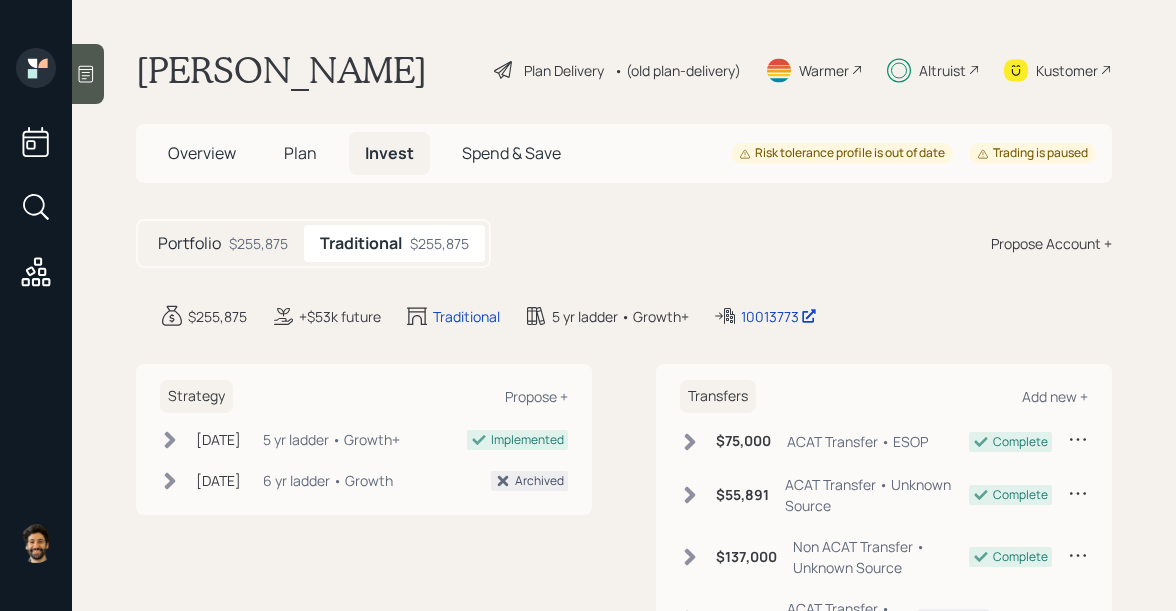 scroll, scrollTop: 476, scrollLeft: 0, axis: vertical 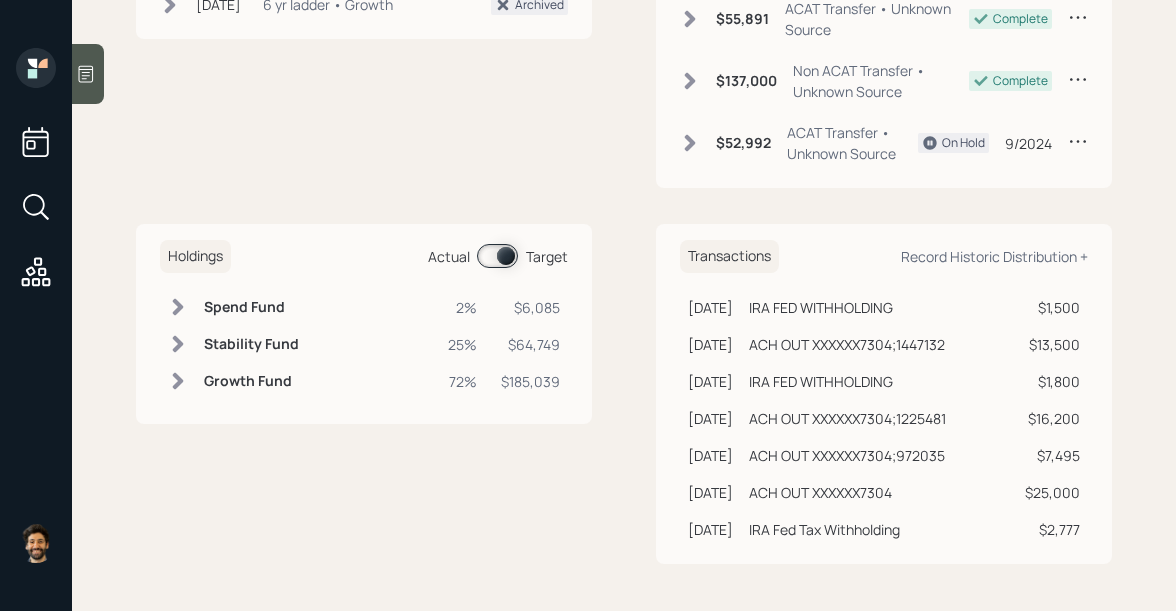 click 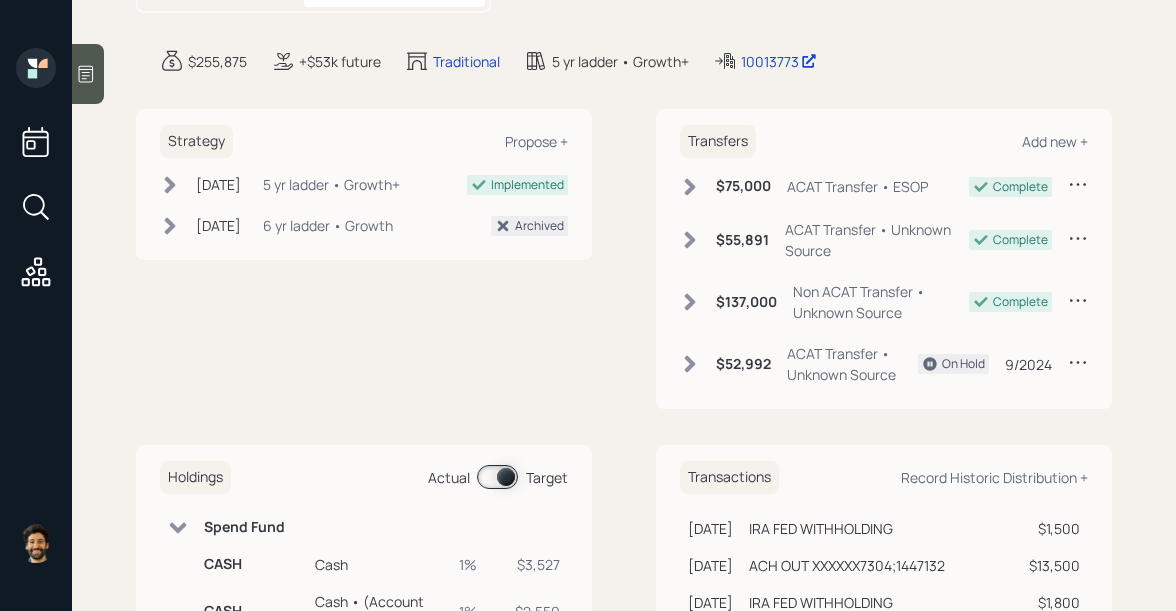 scroll, scrollTop: 0, scrollLeft: 0, axis: both 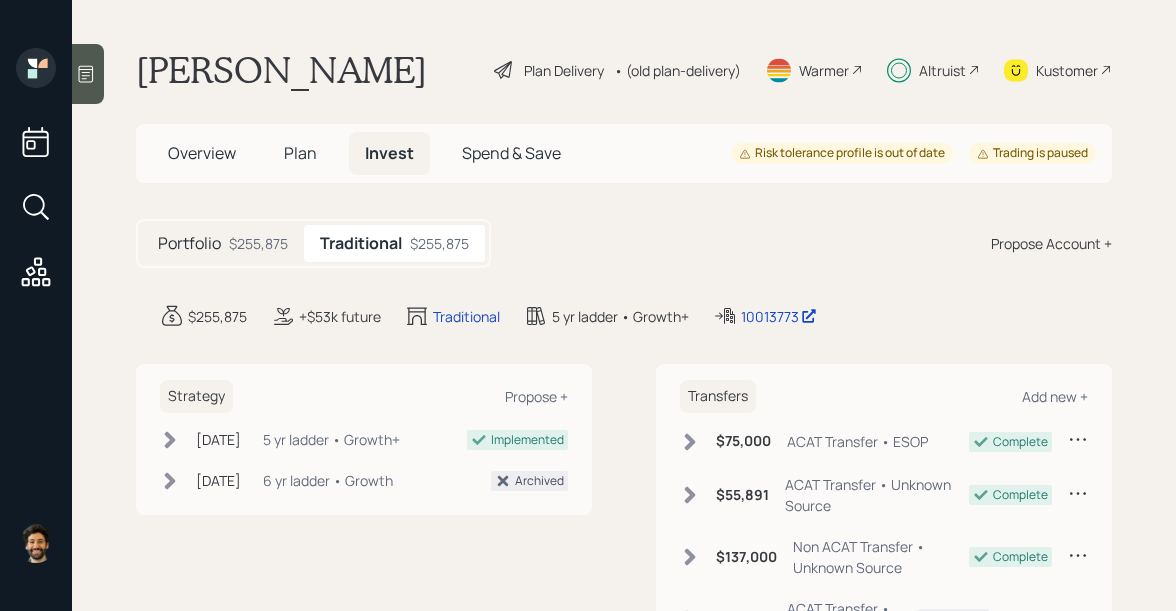 click on "Portfolio" at bounding box center [189, 243] 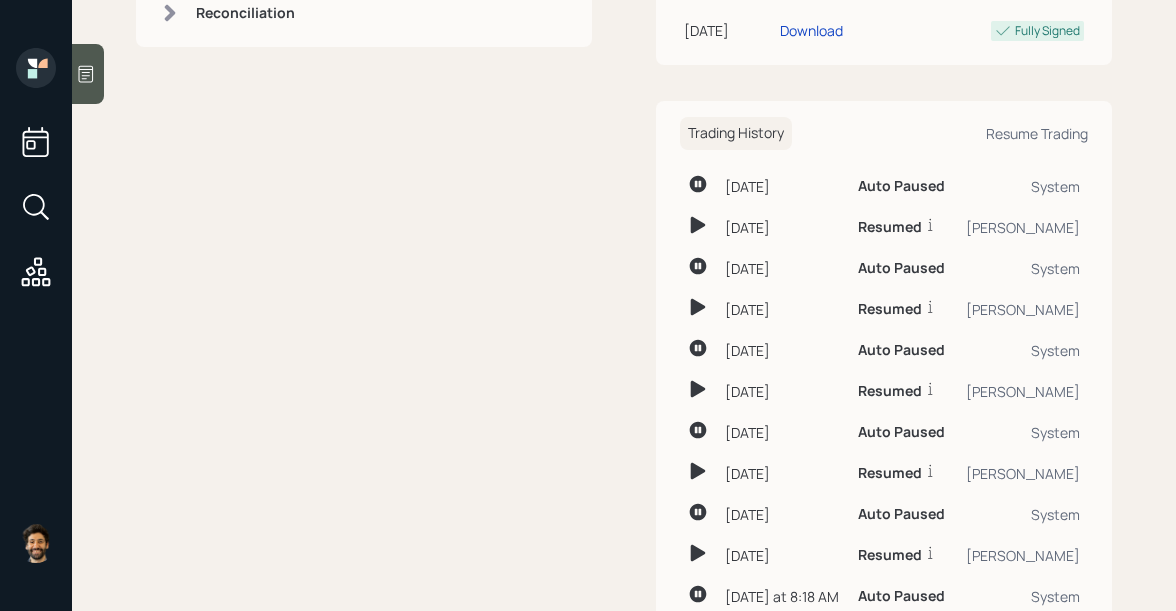 scroll, scrollTop: 542, scrollLeft: 0, axis: vertical 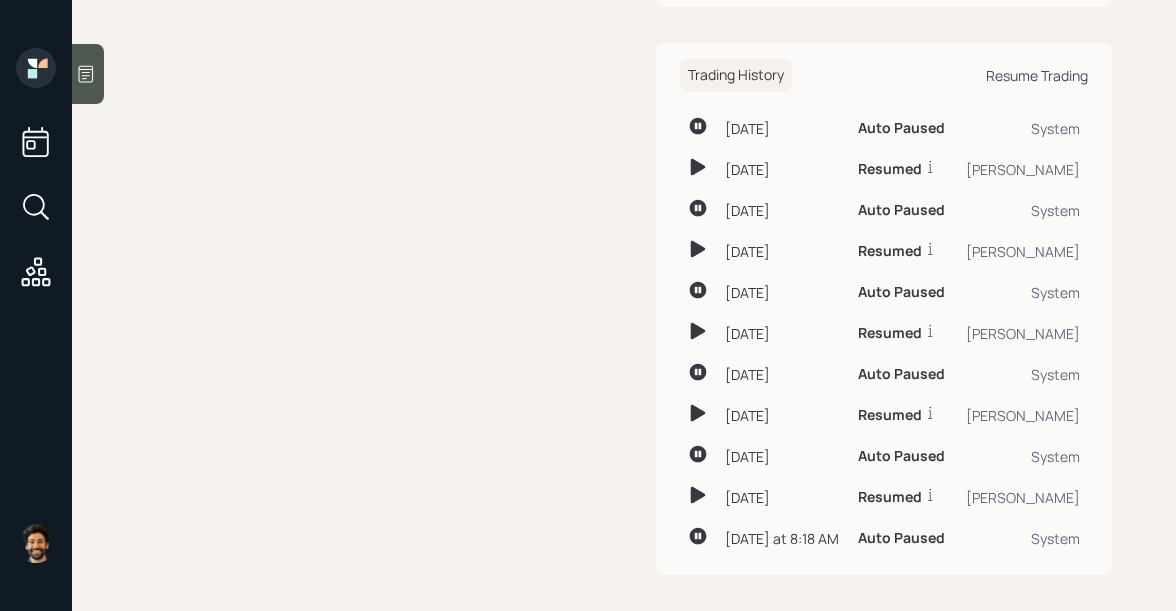 click on "Resume Trading" at bounding box center [1037, 75] 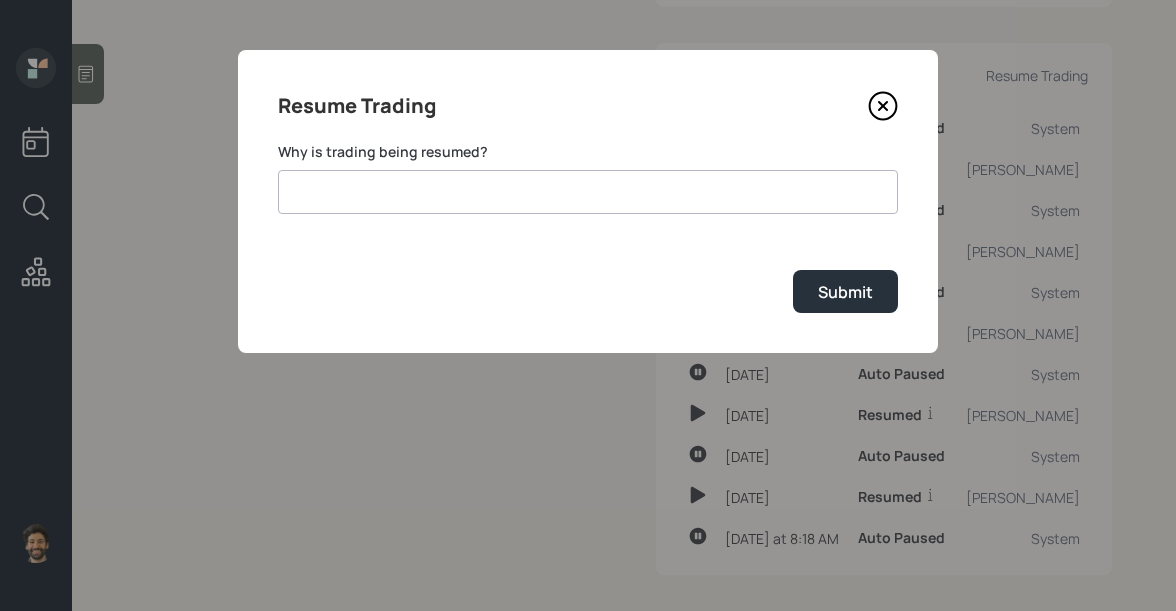 click at bounding box center [588, 192] 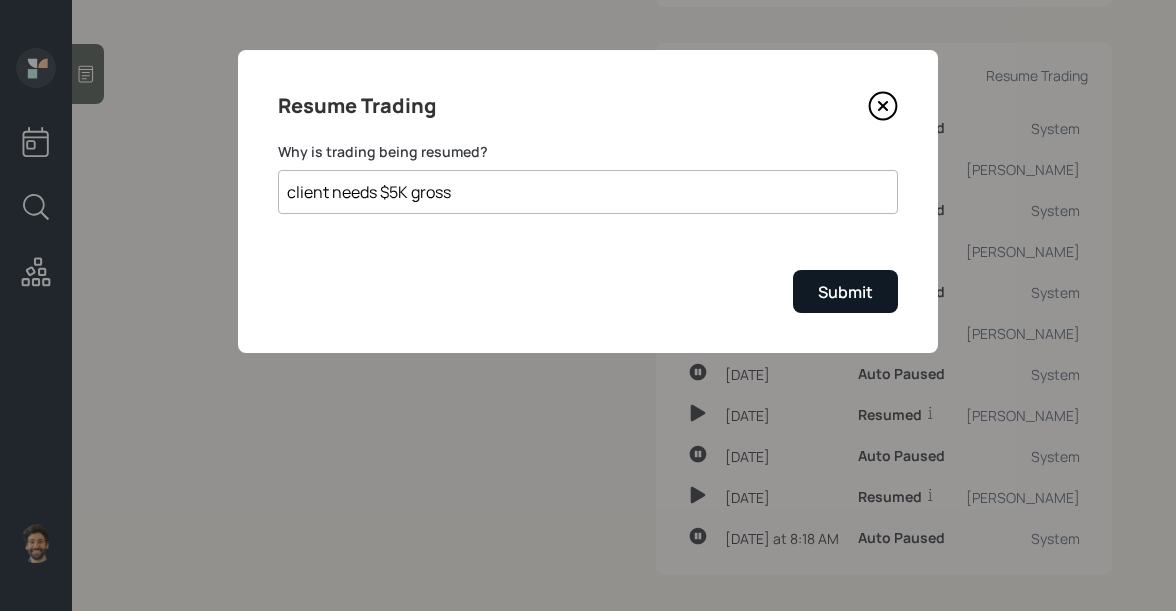 type on "client needs $5K gross" 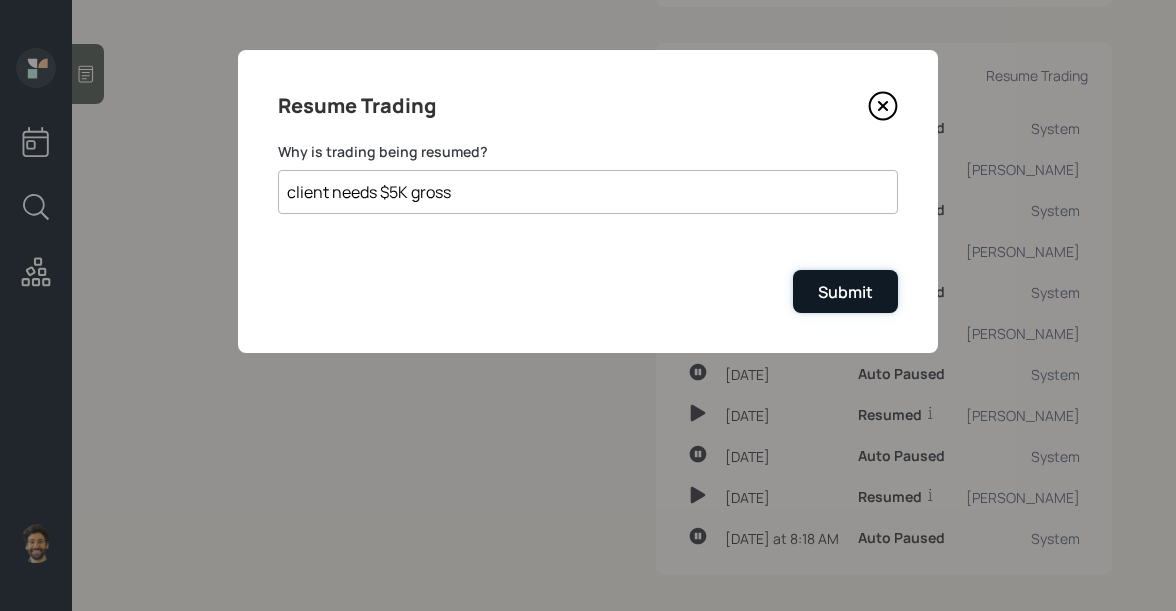 click on "Submit" at bounding box center (845, 291) 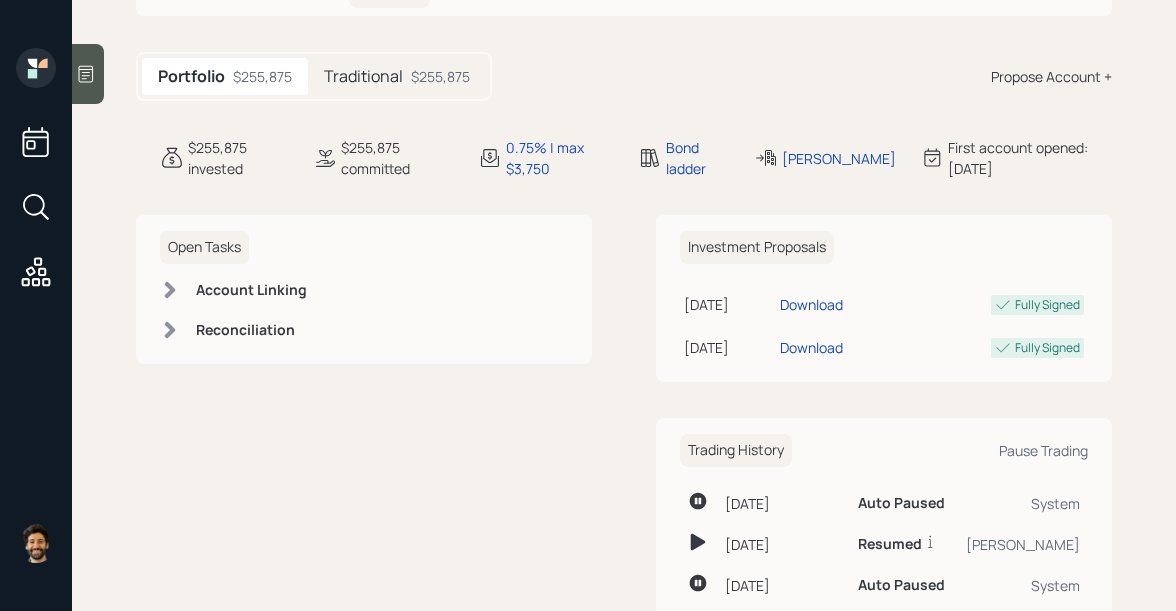 scroll, scrollTop: 80, scrollLeft: 0, axis: vertical 